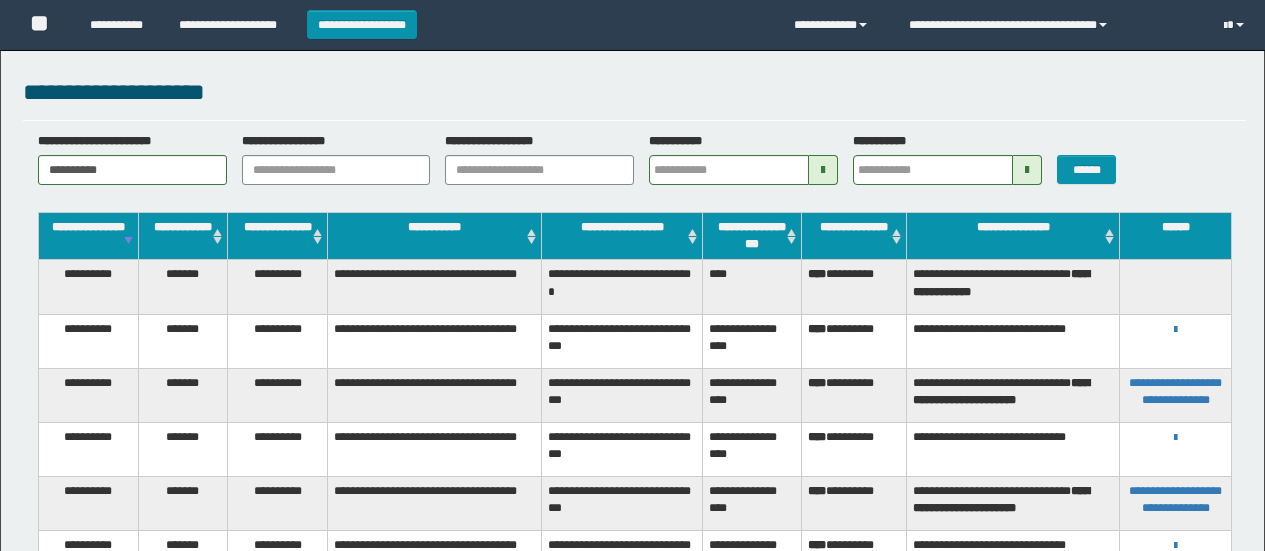 scroll, scrollTop: 0, scrollLeft: 0, axis: both 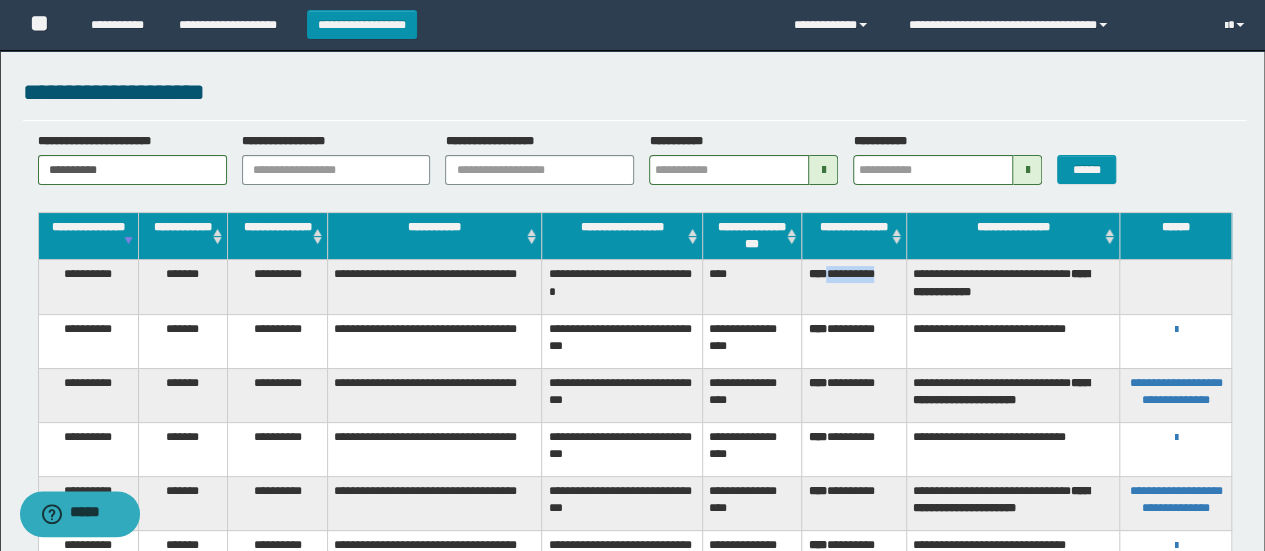drag, startPoint x: 834, startPoint y: 273, endPoint x: 896, endPoint y: 273, distance: 62 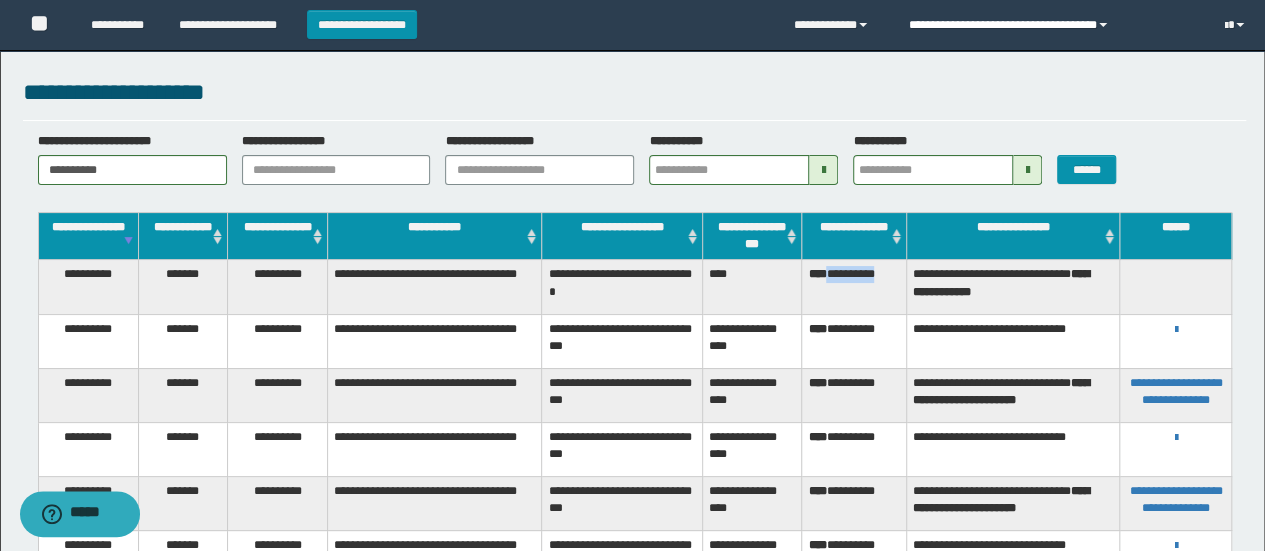 click at bounding box center [1103, 25] 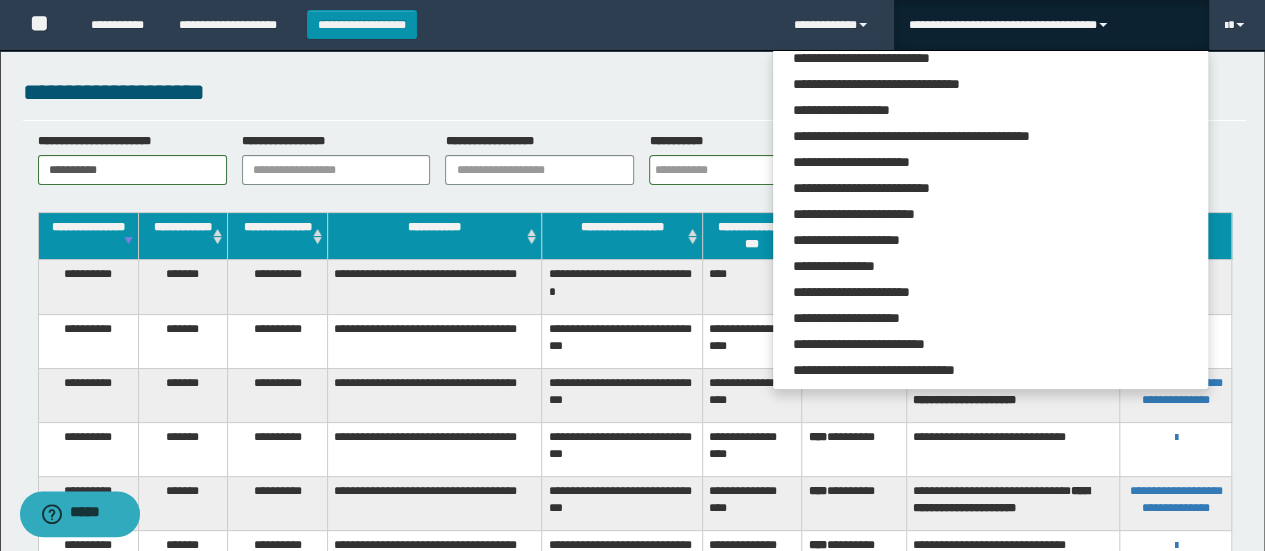 scroll, scrollTop: 64, scrollLeft: 0, axis: vertical 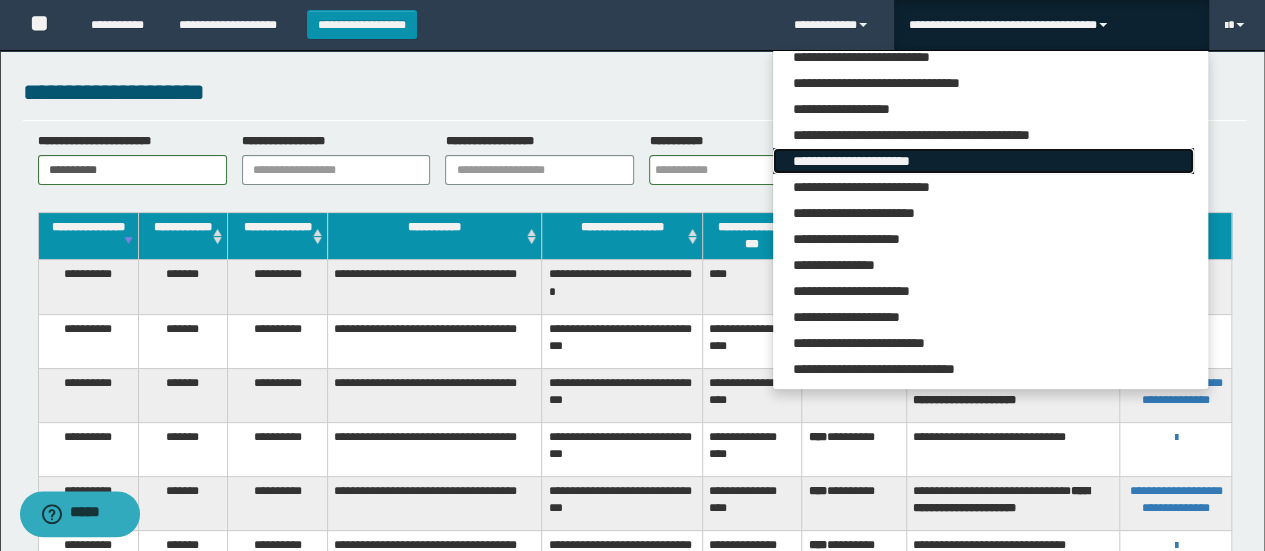 click on "**********" at bounding box center (983, 161) 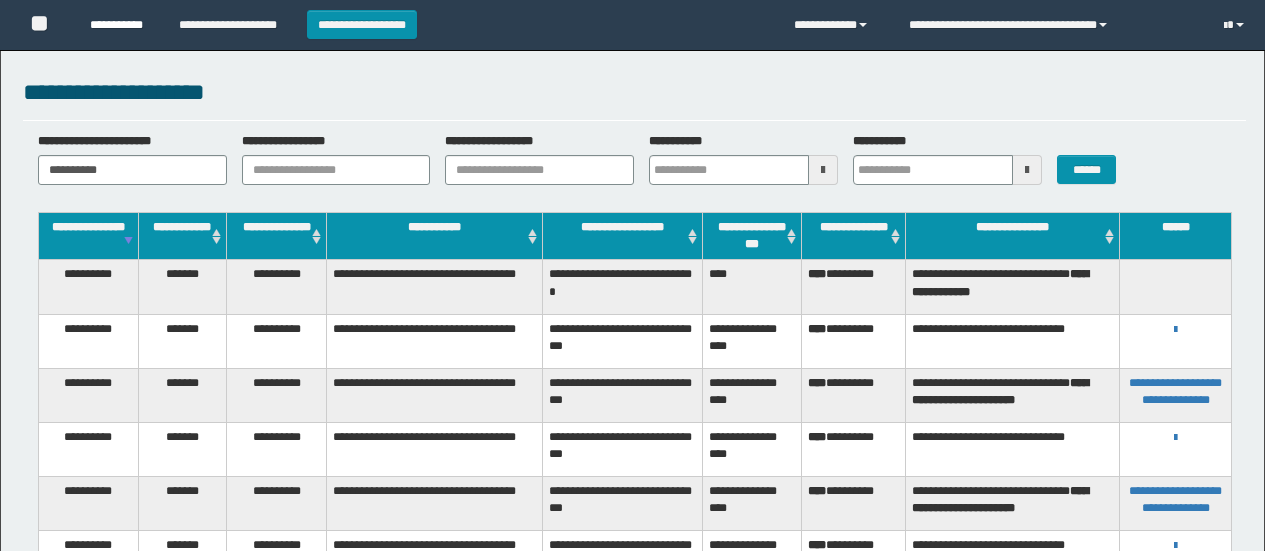 scroll, scrollTop: 0, scrollLeft: 0, axis: both 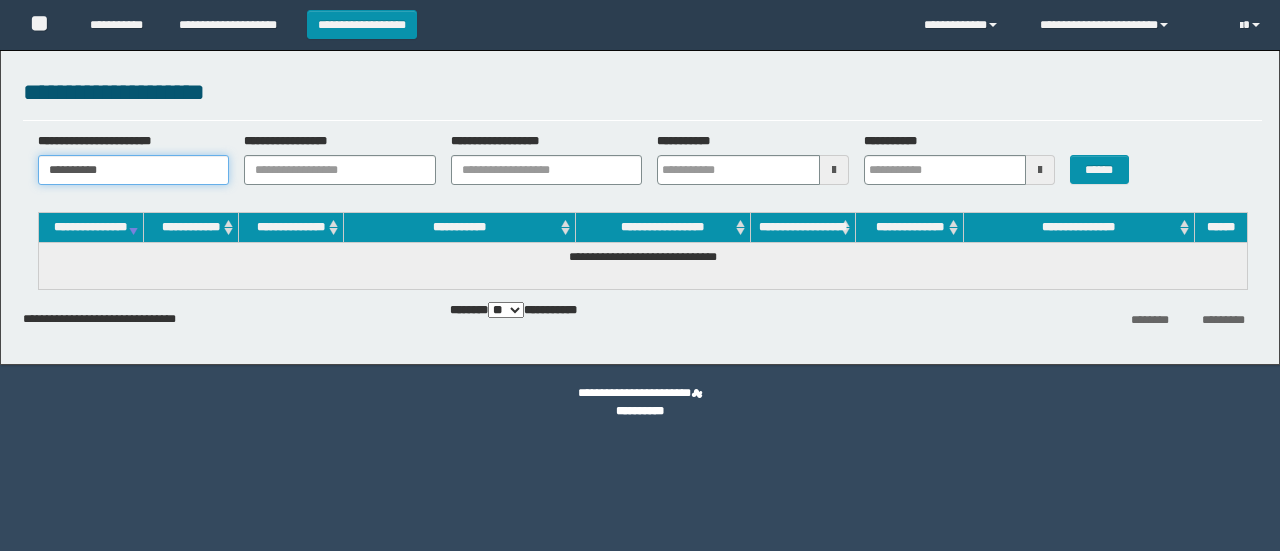 click on "**********" at bounding box center (134, 170) 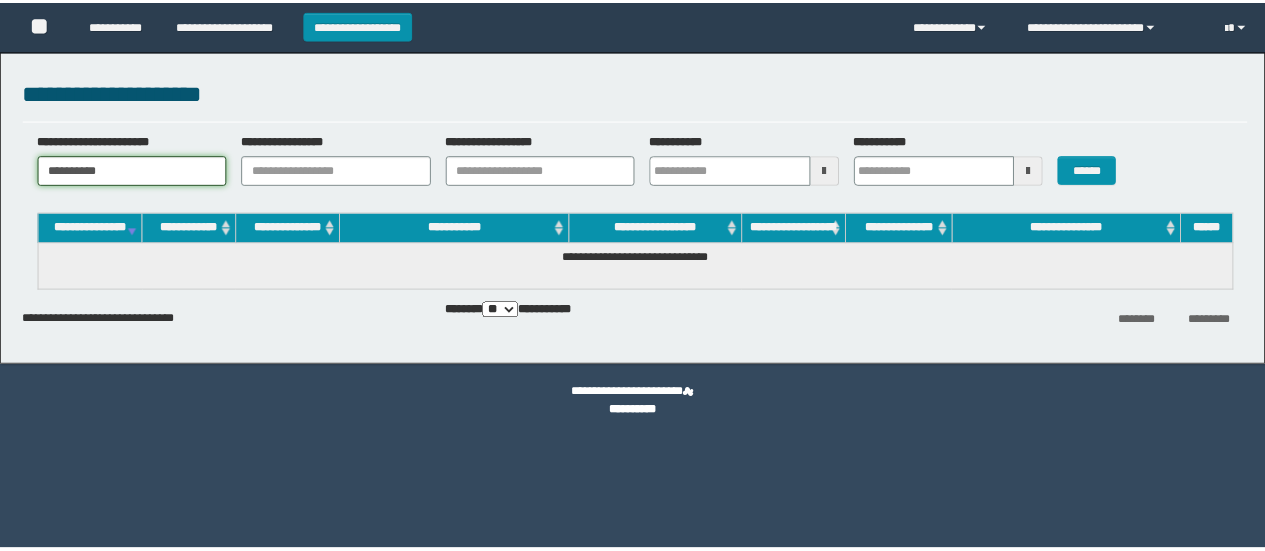 scroll, scrollTop: 0, scrollLeft: 0, axis: both 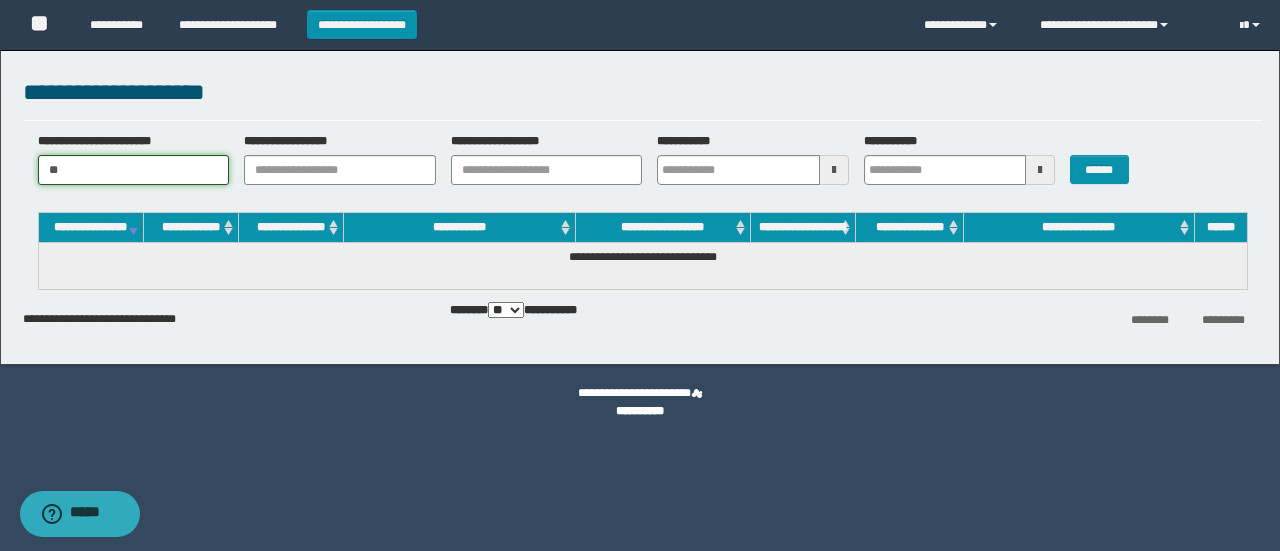 type on "*" 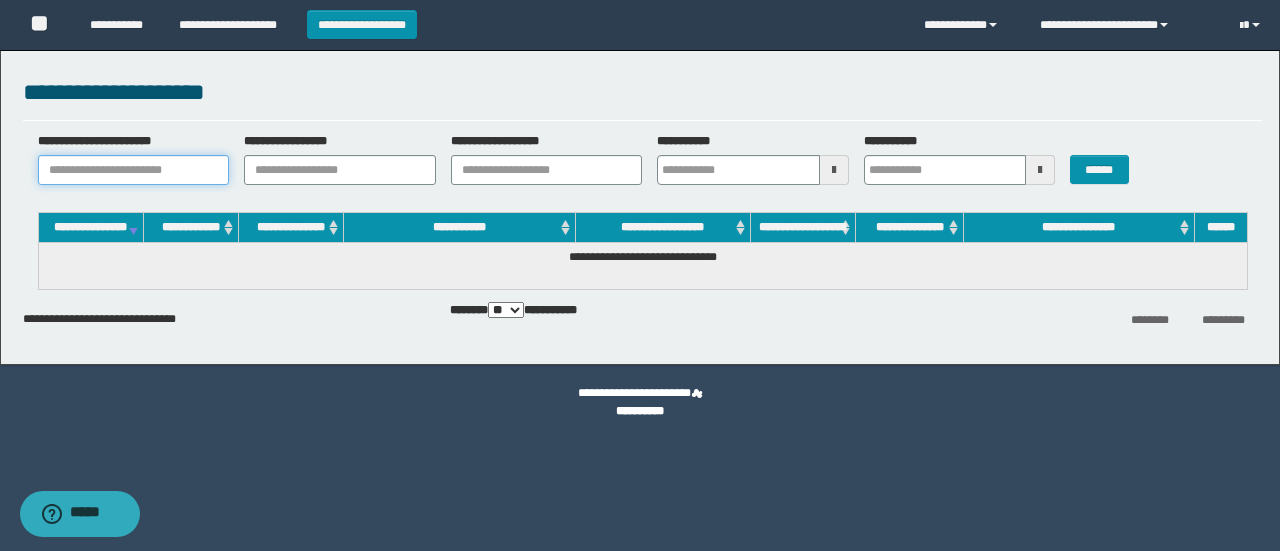 paste on "*******" 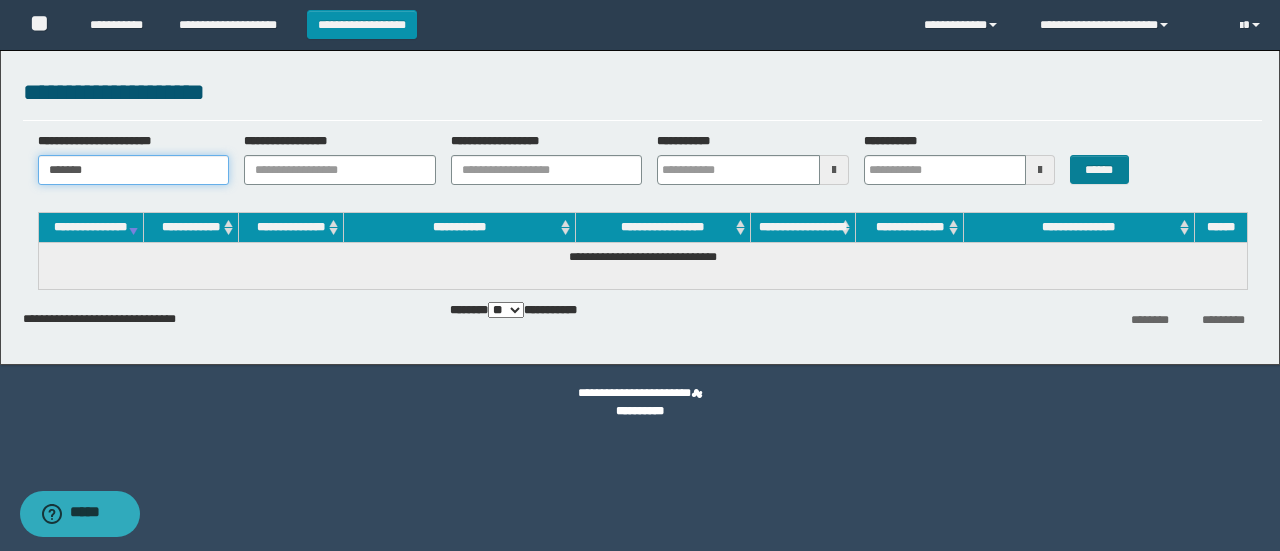 type on "*******" 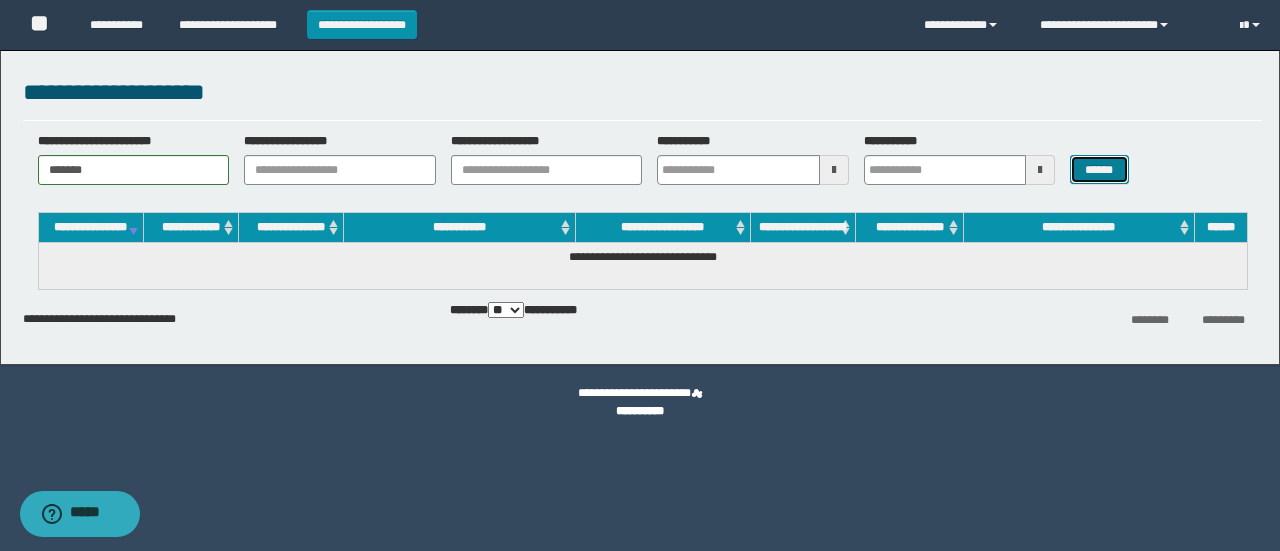 click on "******" at bounding box center [1099, 169] 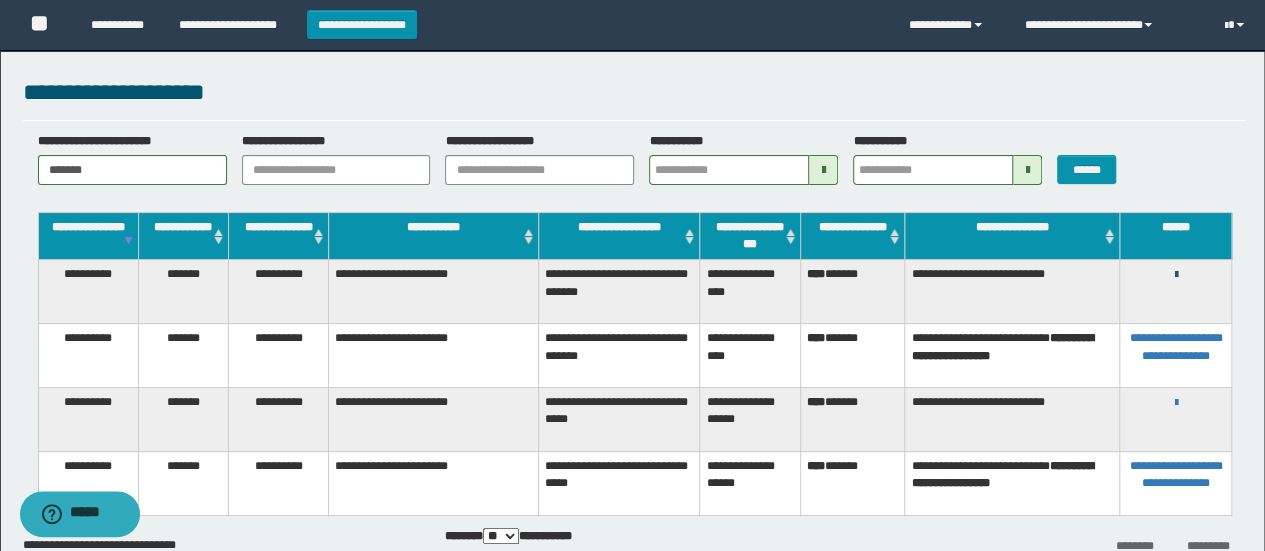 click at bounding box center [1175, 275] 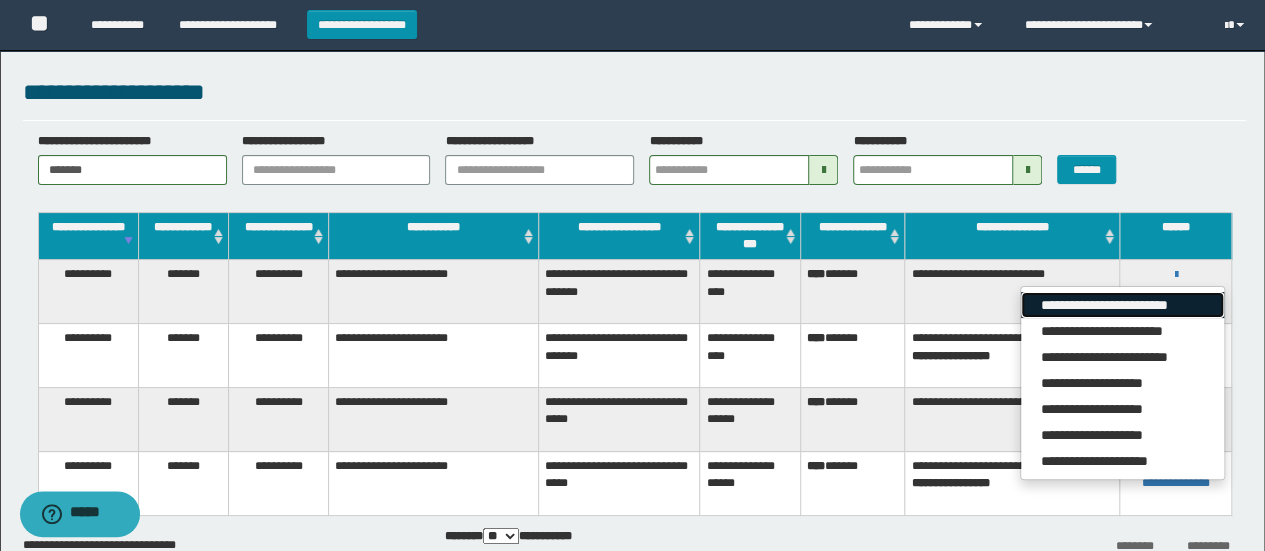 click on "**********" at bounding box center [1122, 305] 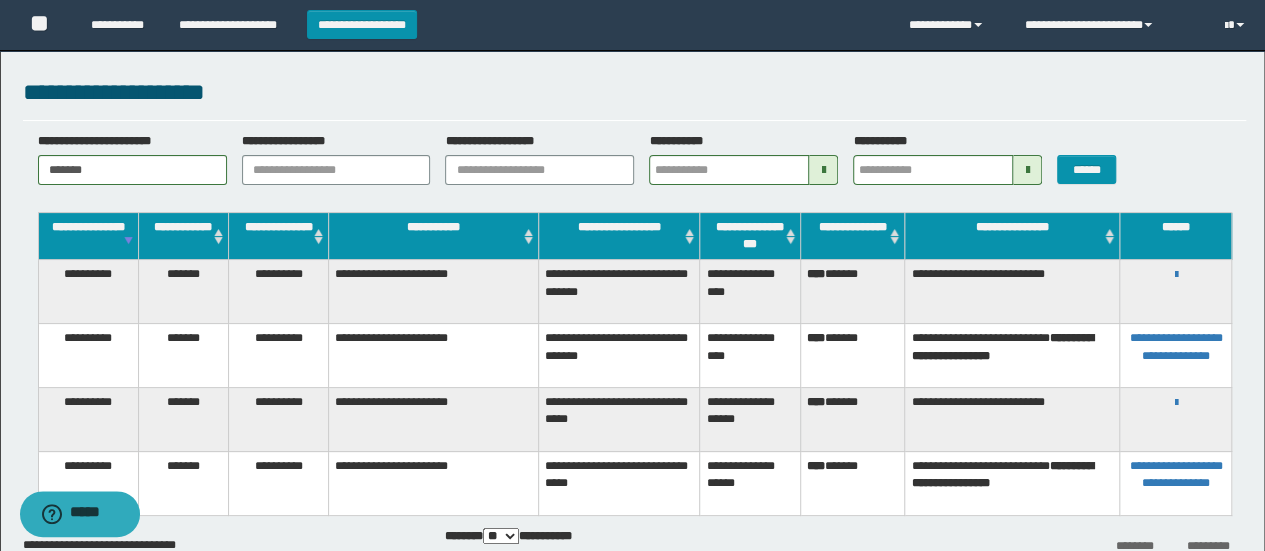 click on "**********" at bounding box center [635, 166] 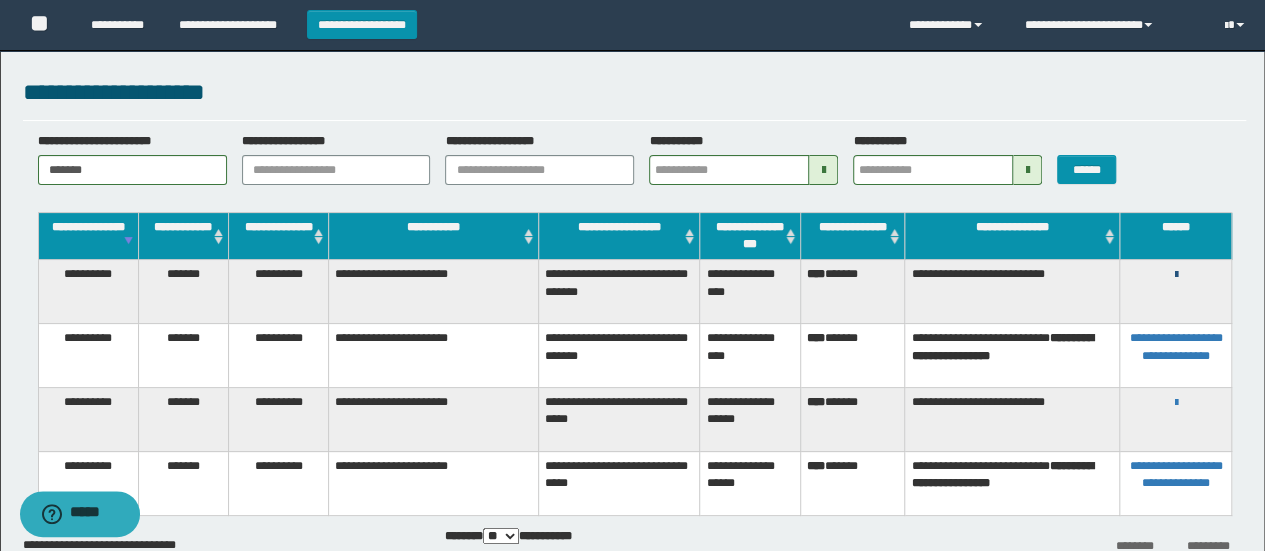 click at bounding box center [1175, 275] 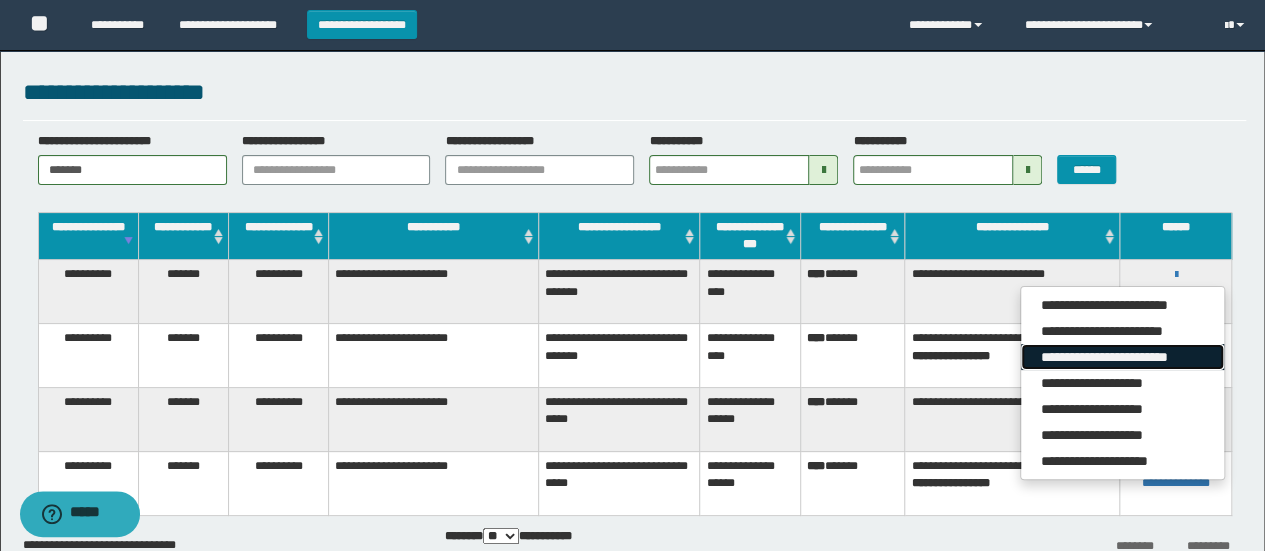 click on "**********" at bounding box center [1122, 357] 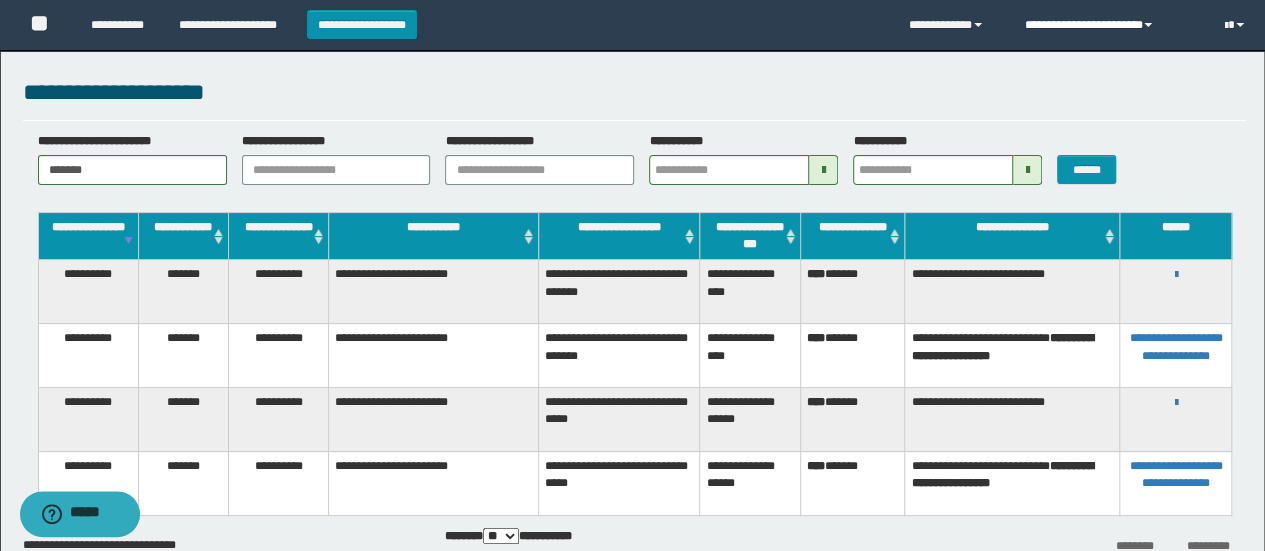 click on "**********" at bounding box center (1109, 25) 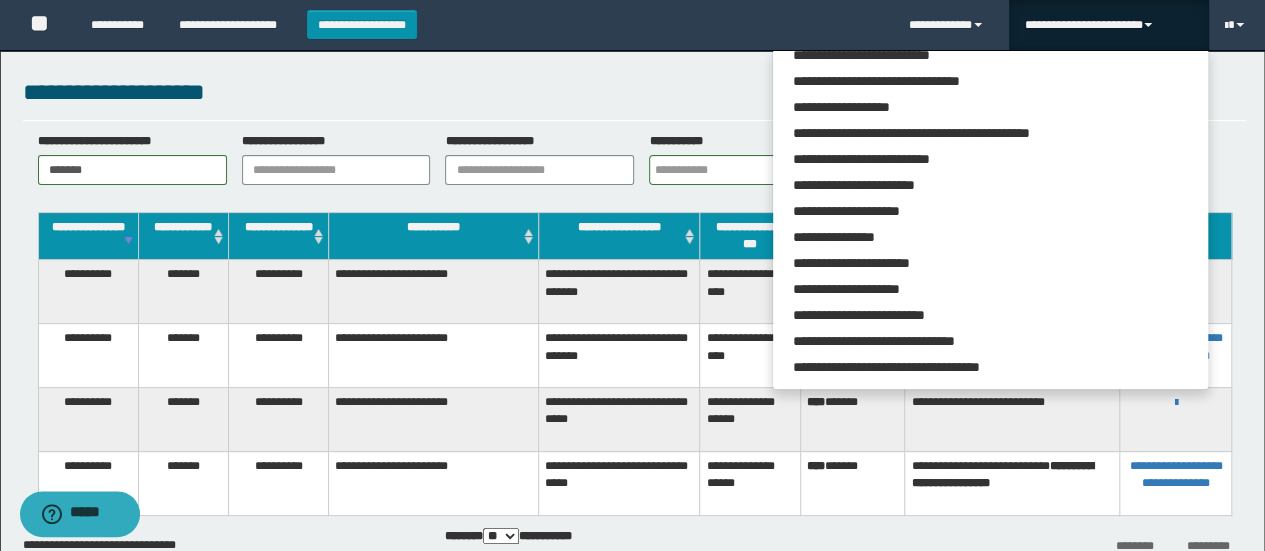 scroll, scrollTop: 113, scrollLeft: 0, axis: vertical 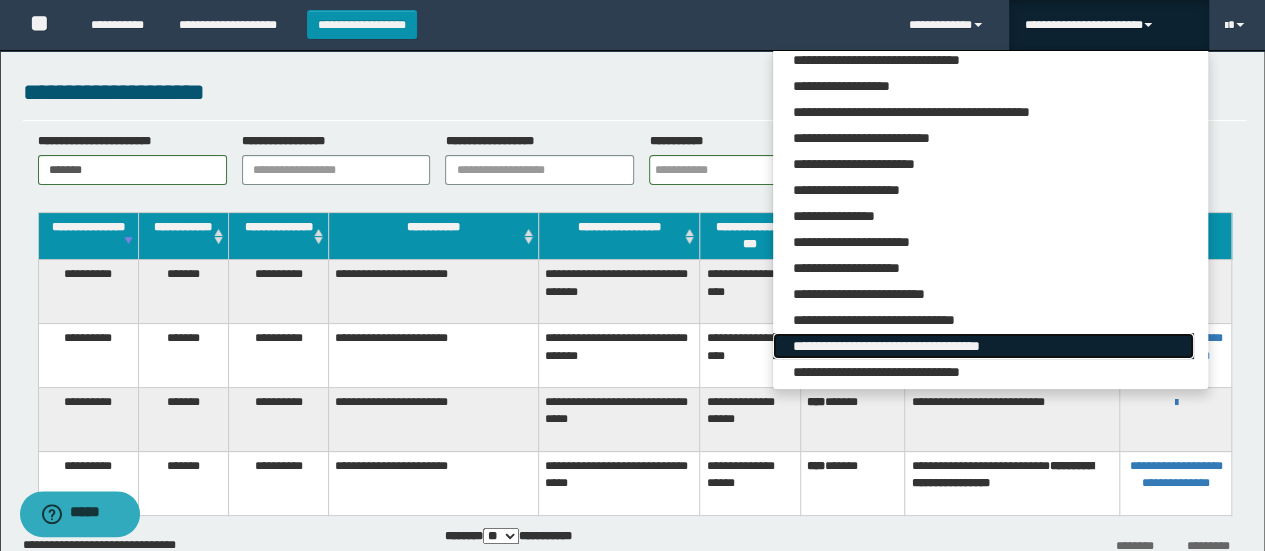 click on "**********" at bounding box center [983, 346] 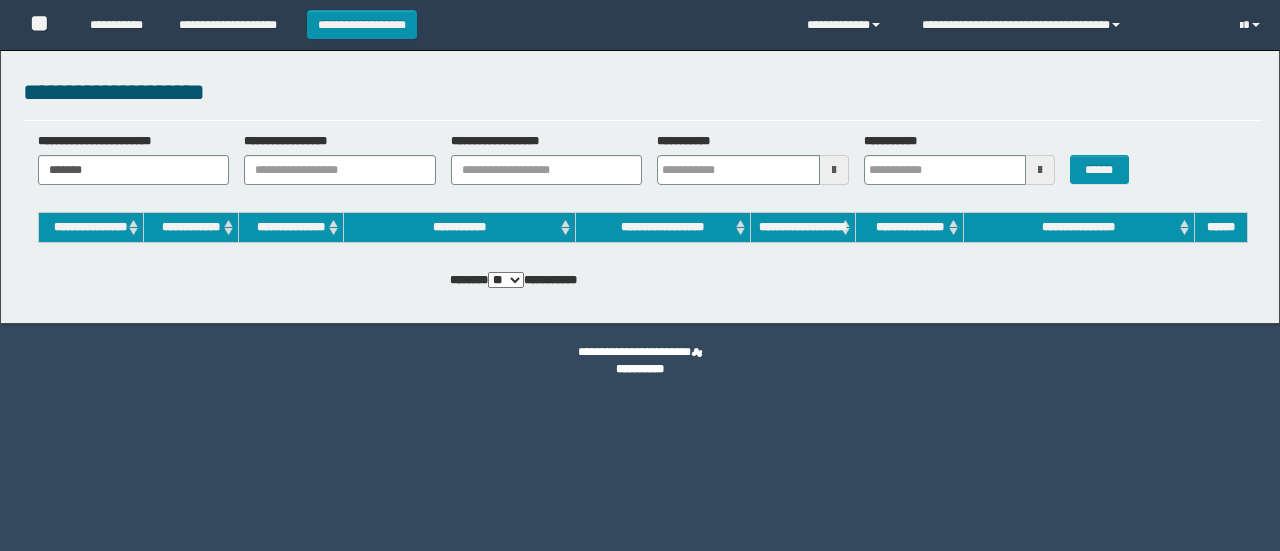 scroll, scrollTop: 0, scrollLeft: 0, axis: both 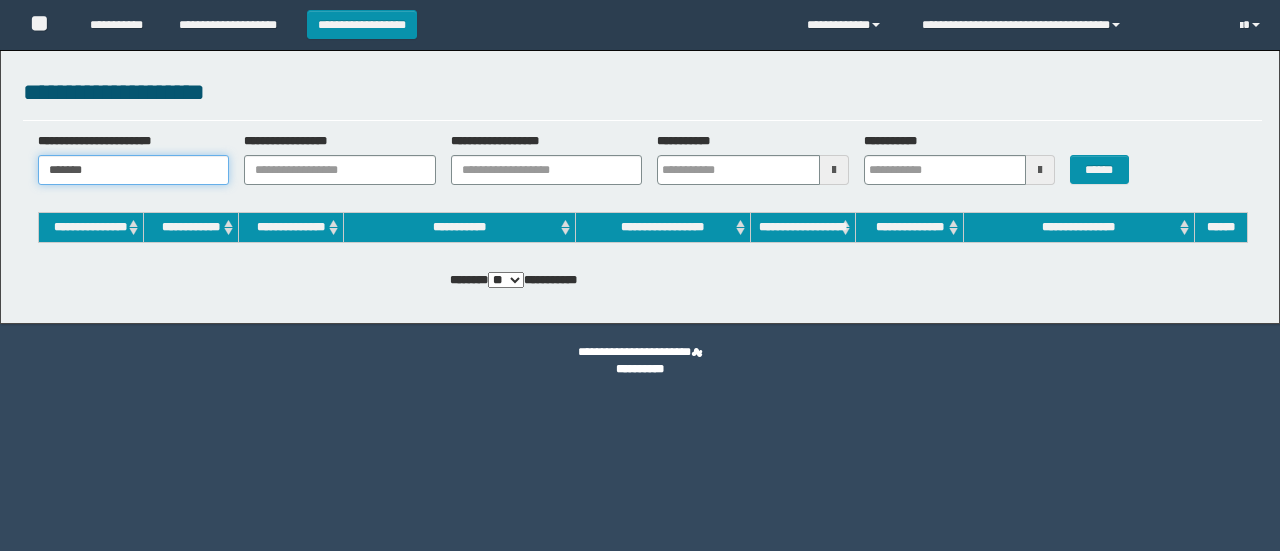 click on "*******" at bounding box center [134, 170] 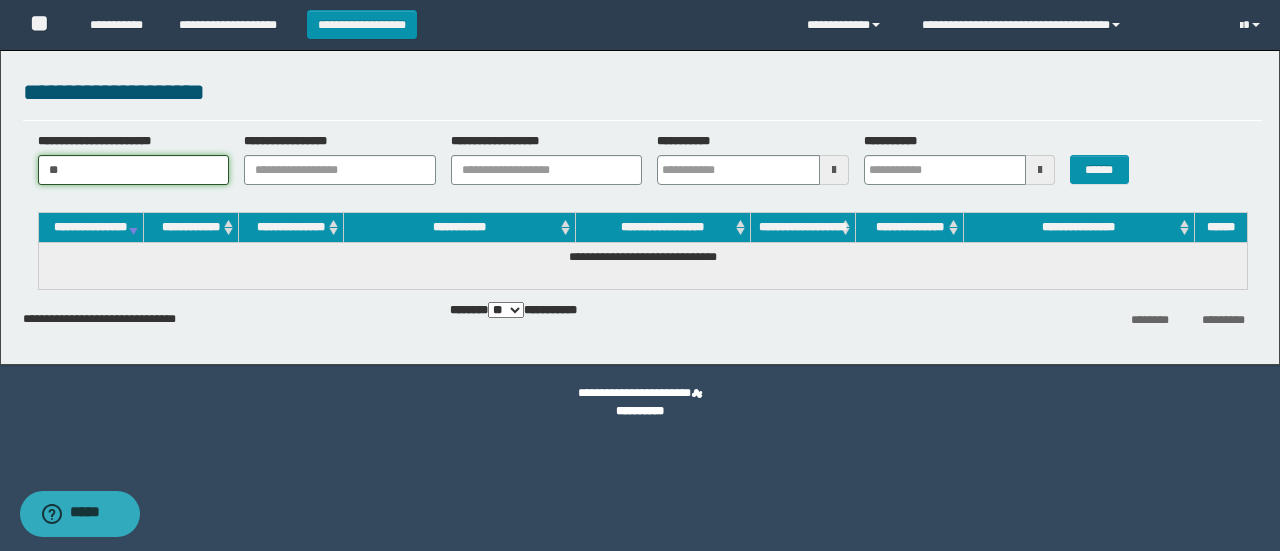 type on "*" 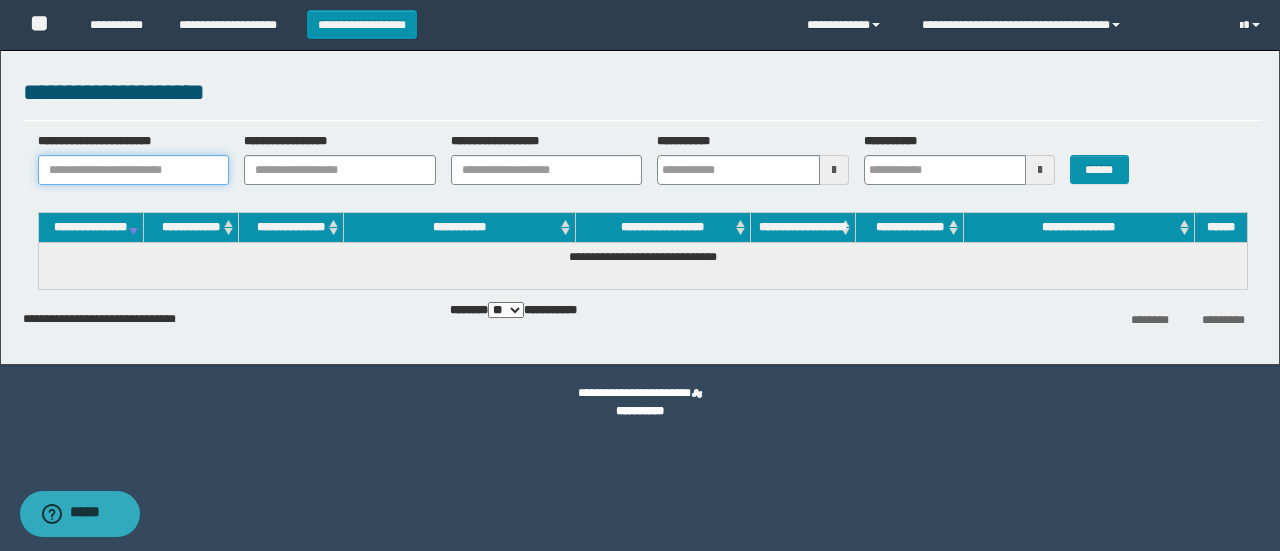 paste on "********" 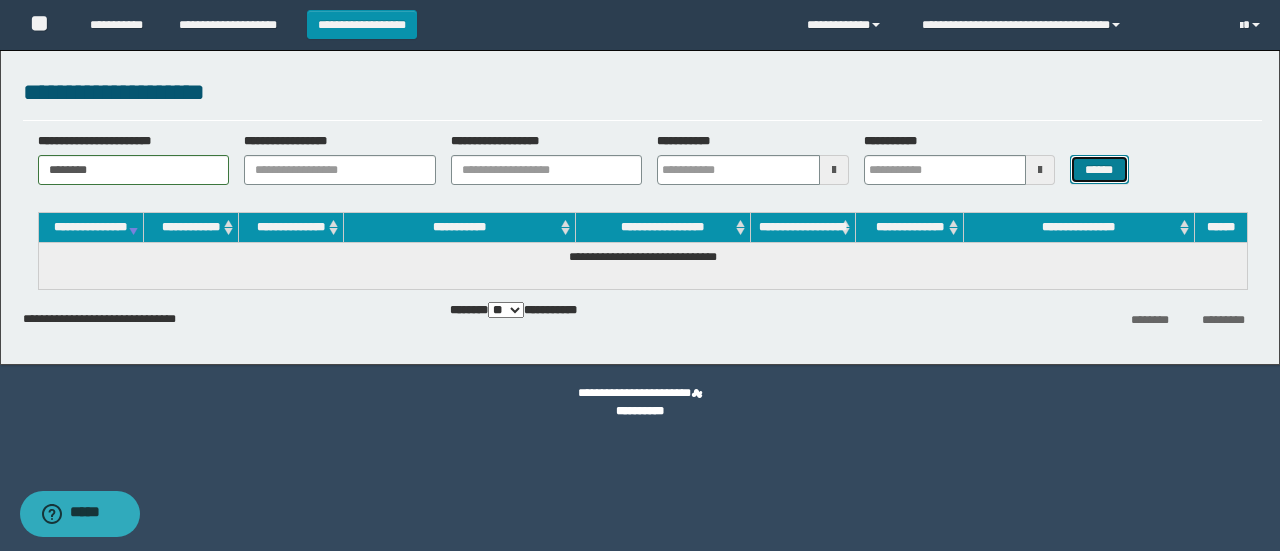 click on "******" at bounding box center [1099, 169] 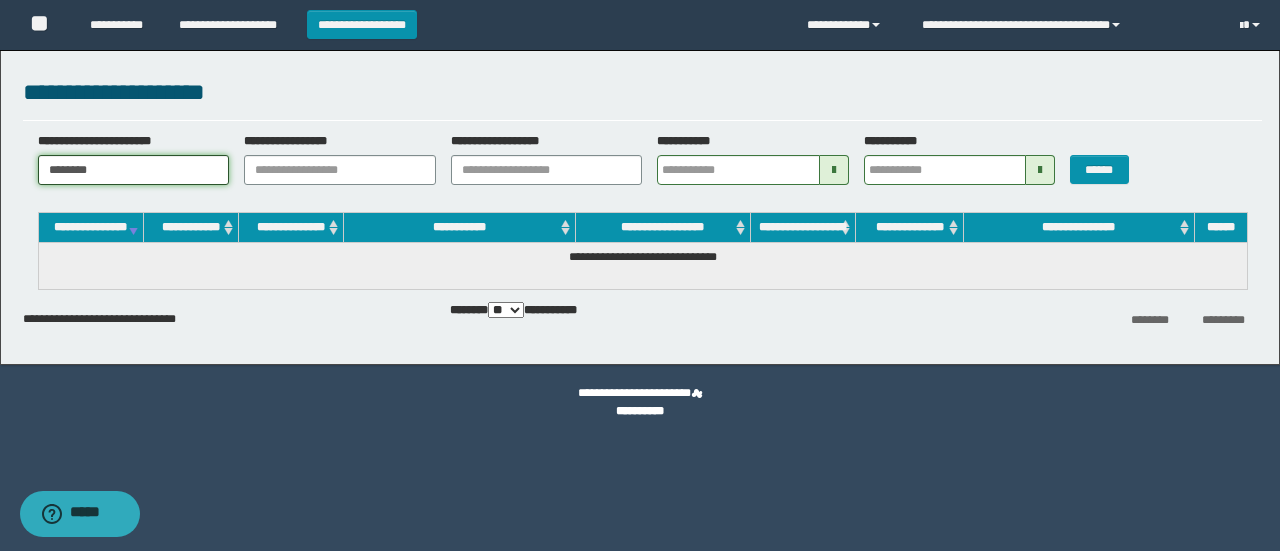 click on "********" at bounding box center (134, 170) 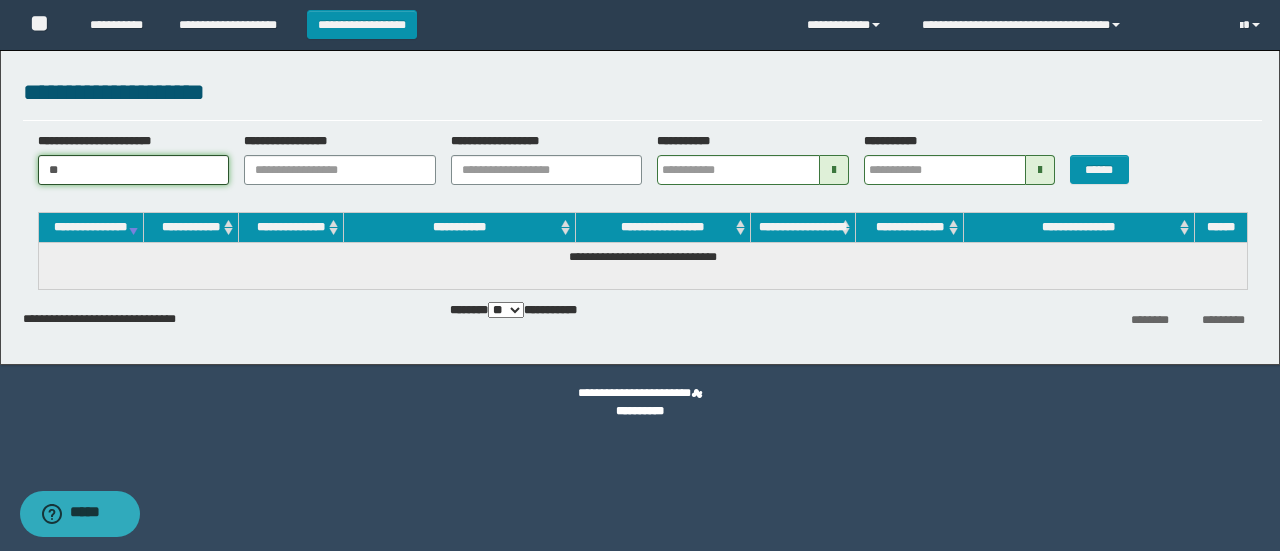 type on "*" 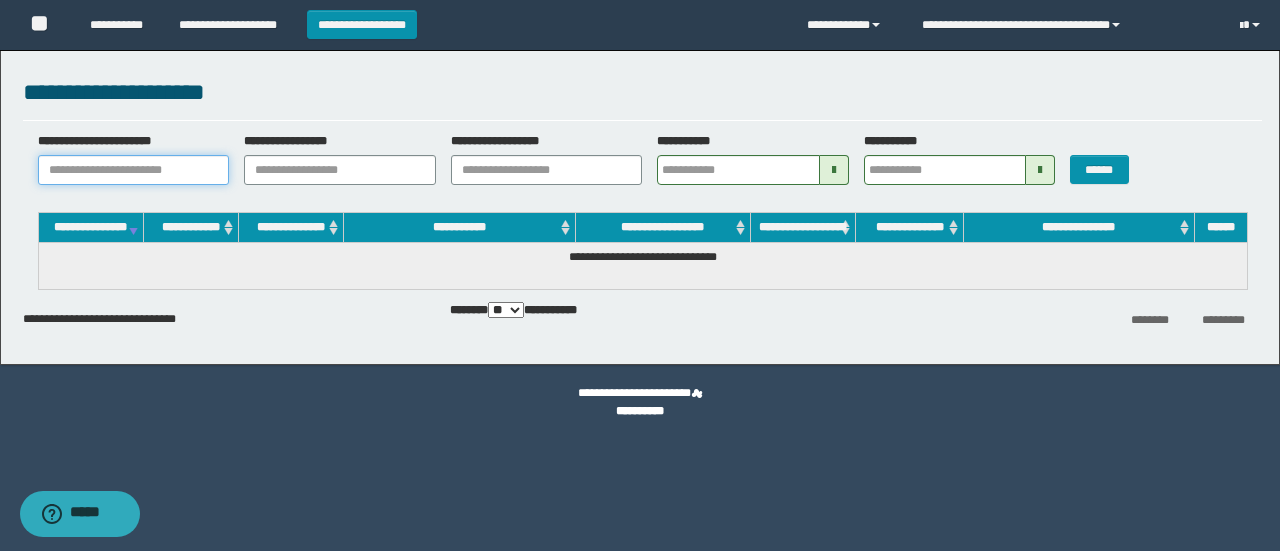 paste on "**********" 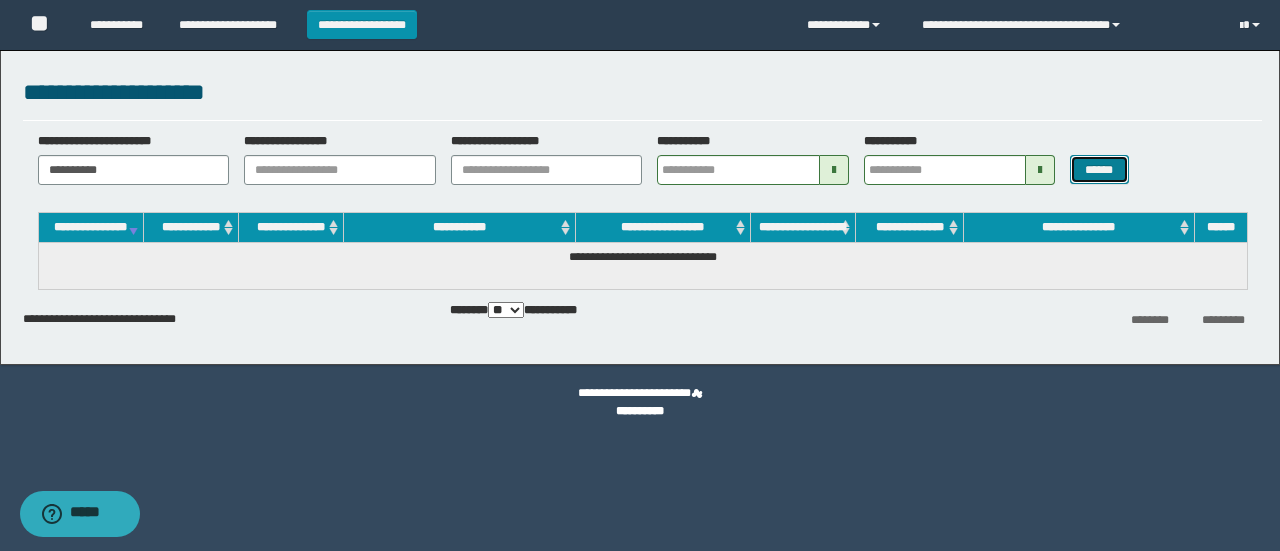 click on "******" at bounding box center [1099, 169] 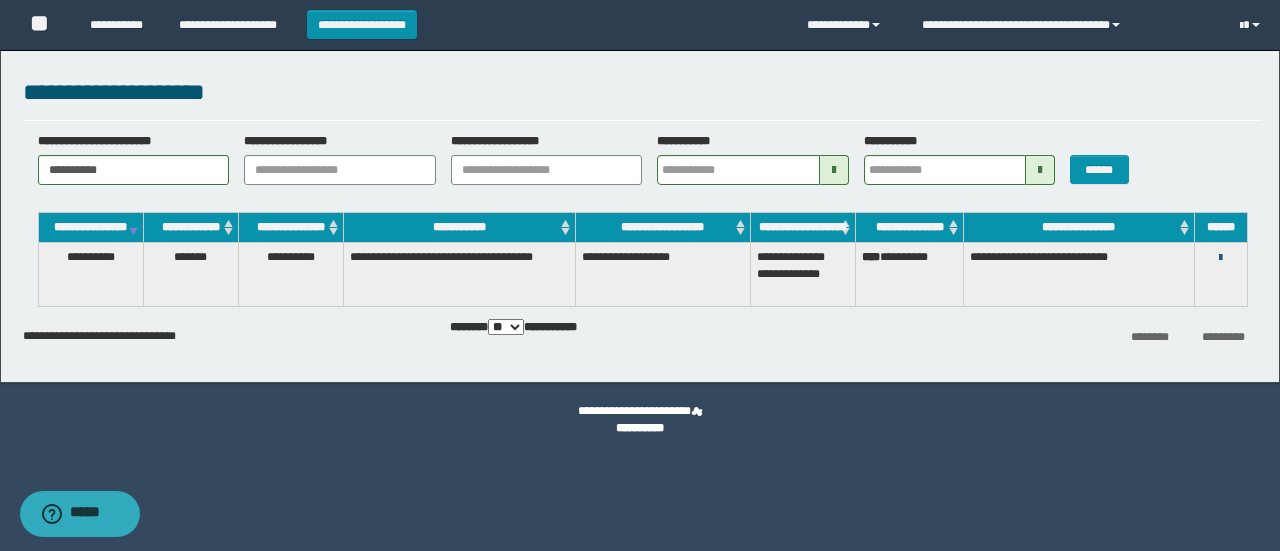 click at bounding box center [1220, 258] 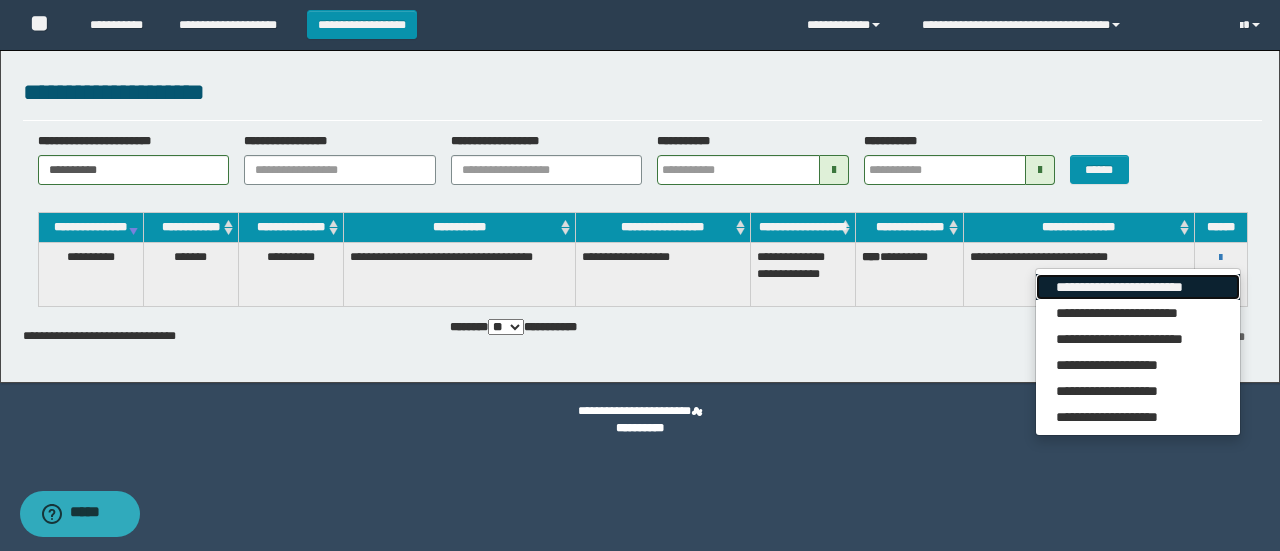 click on "**********" at bounding box center (1137, 287) 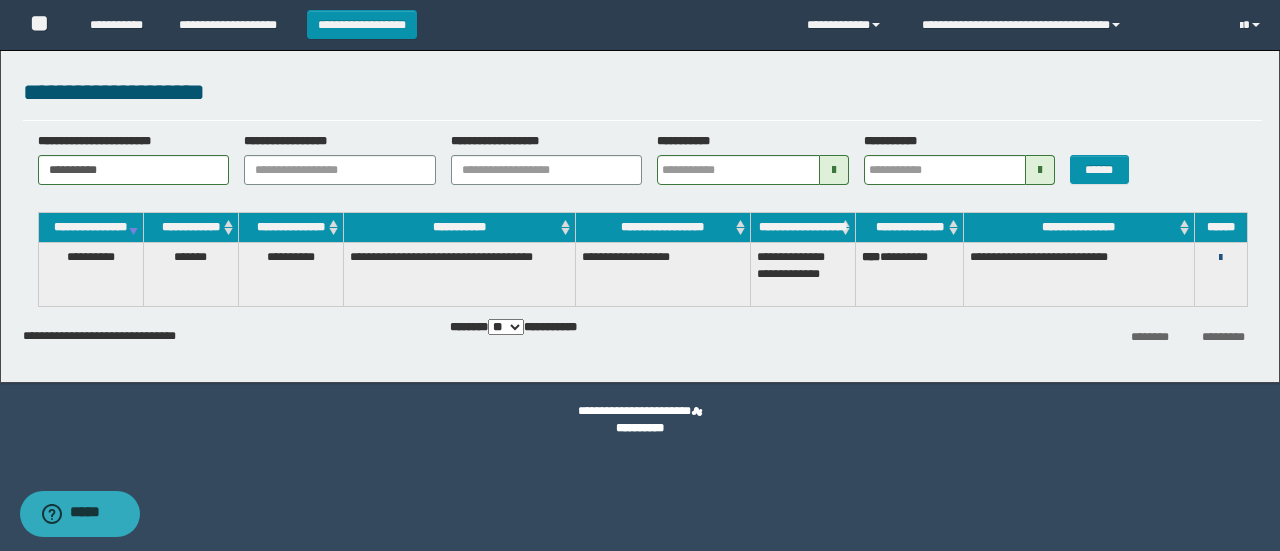 click at bounding box center [1220, 258] 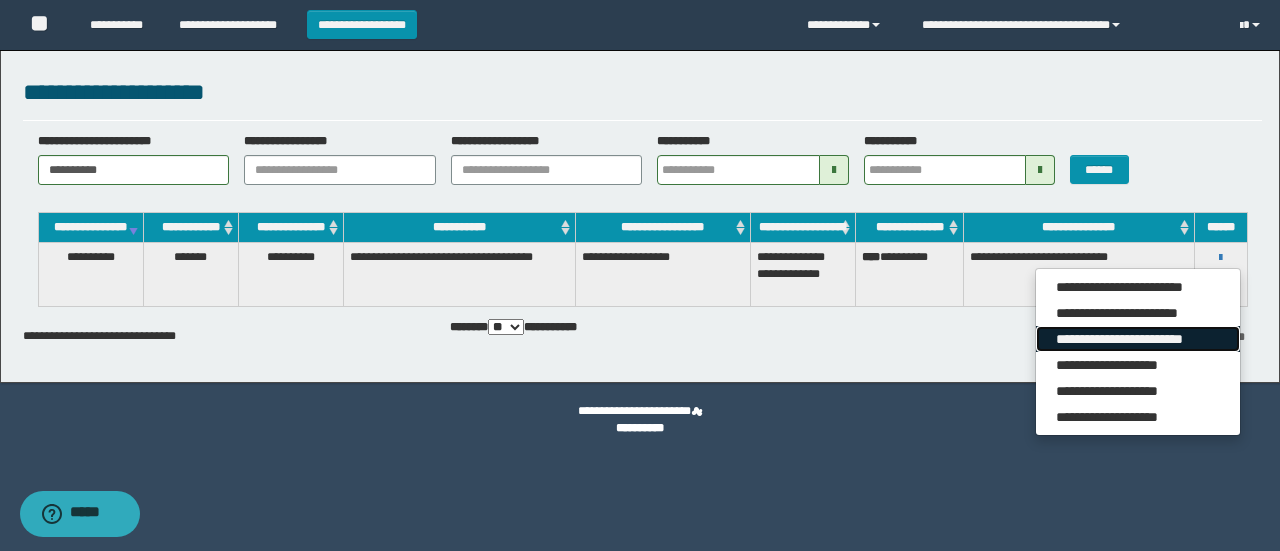 click on "**********" at bounding box center (1137, 339) 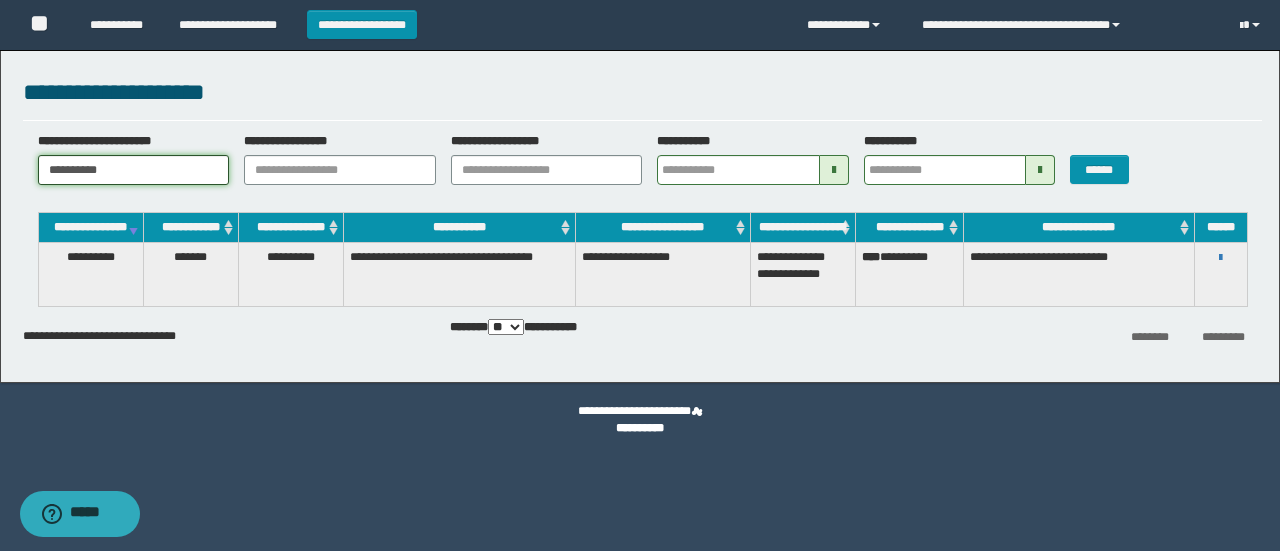 click on "**********" at bounding box center [134, 170] 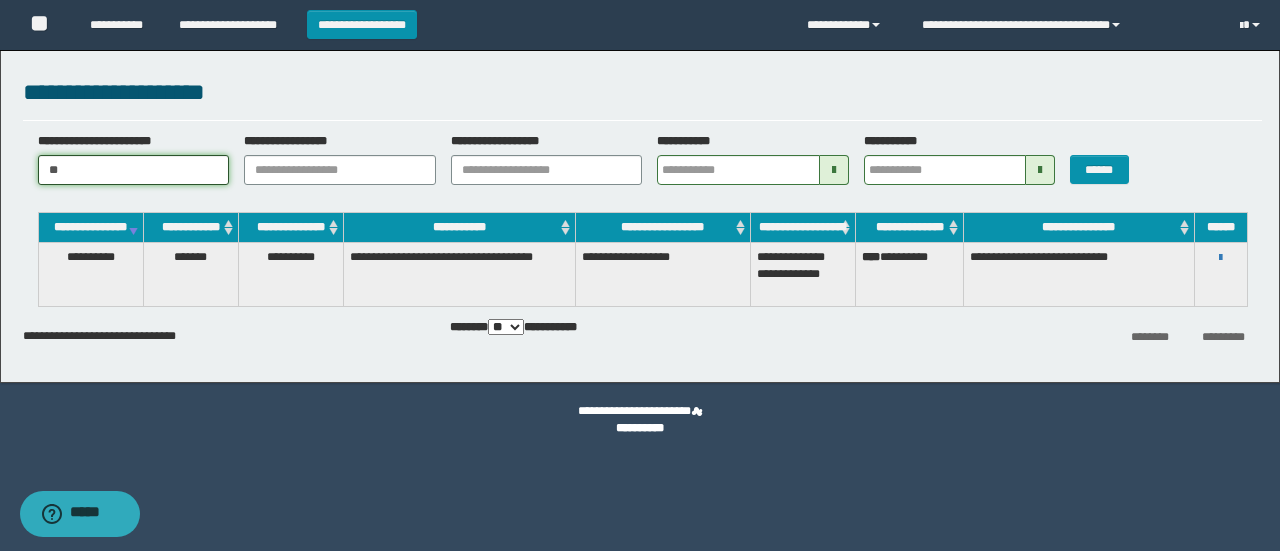 type on "*" 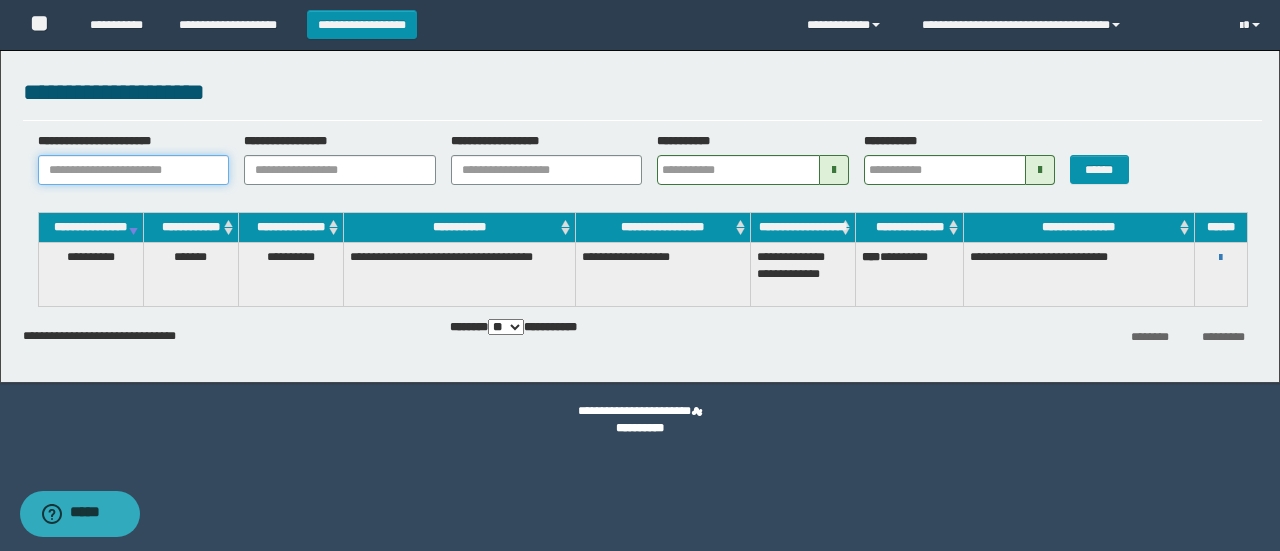 paste on "********" 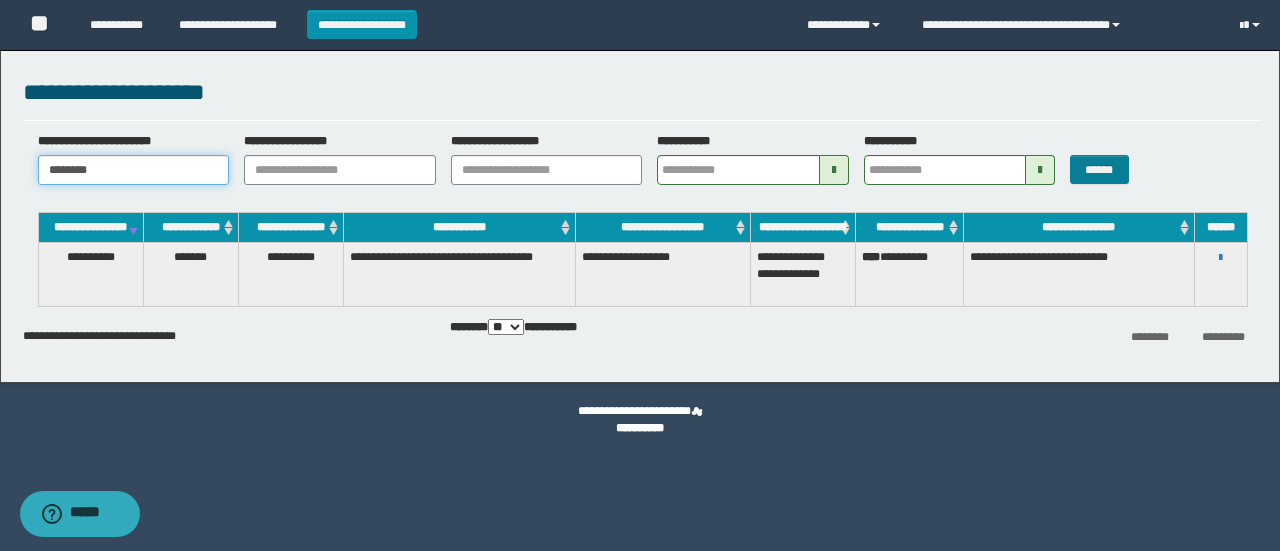 type on "********" 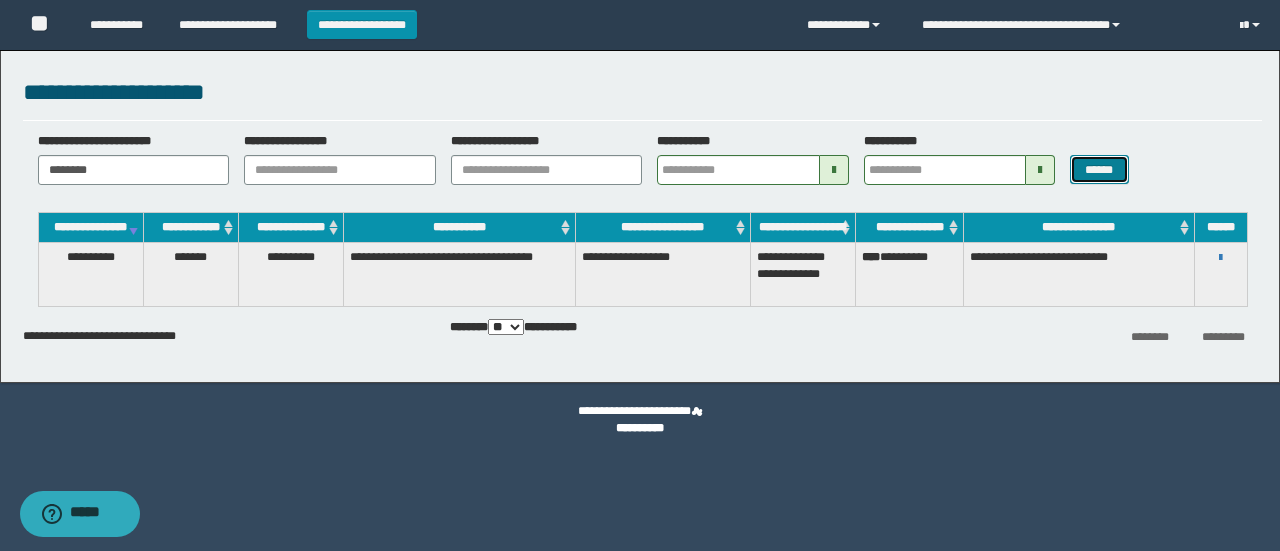 click on "******" at bounding box center (1099, 169) 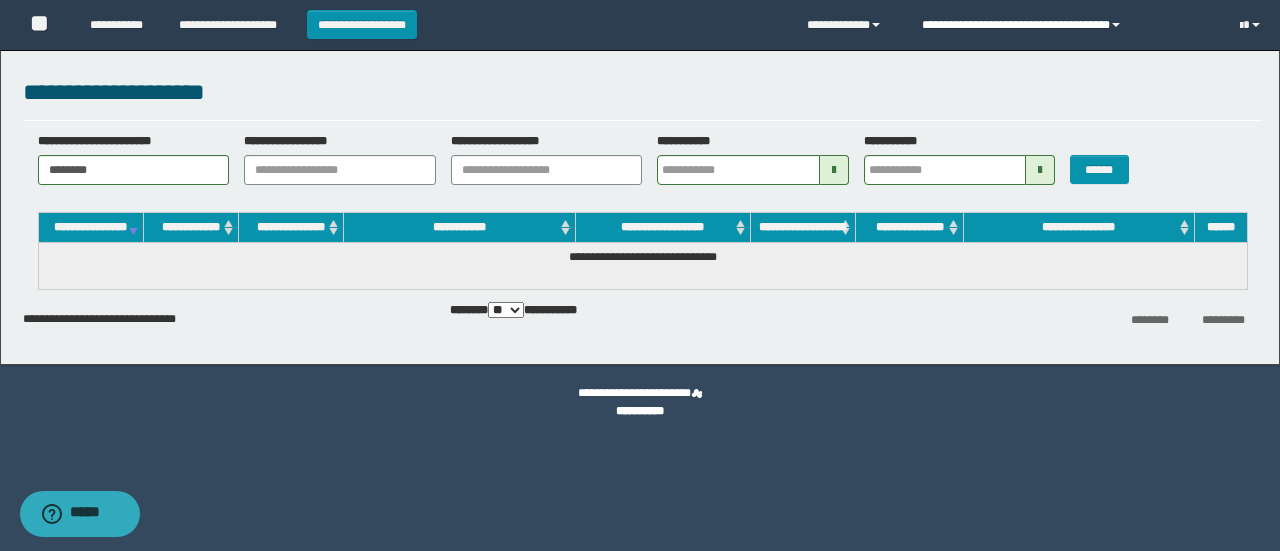 click on "**********" at bounding box center (1065, 25) 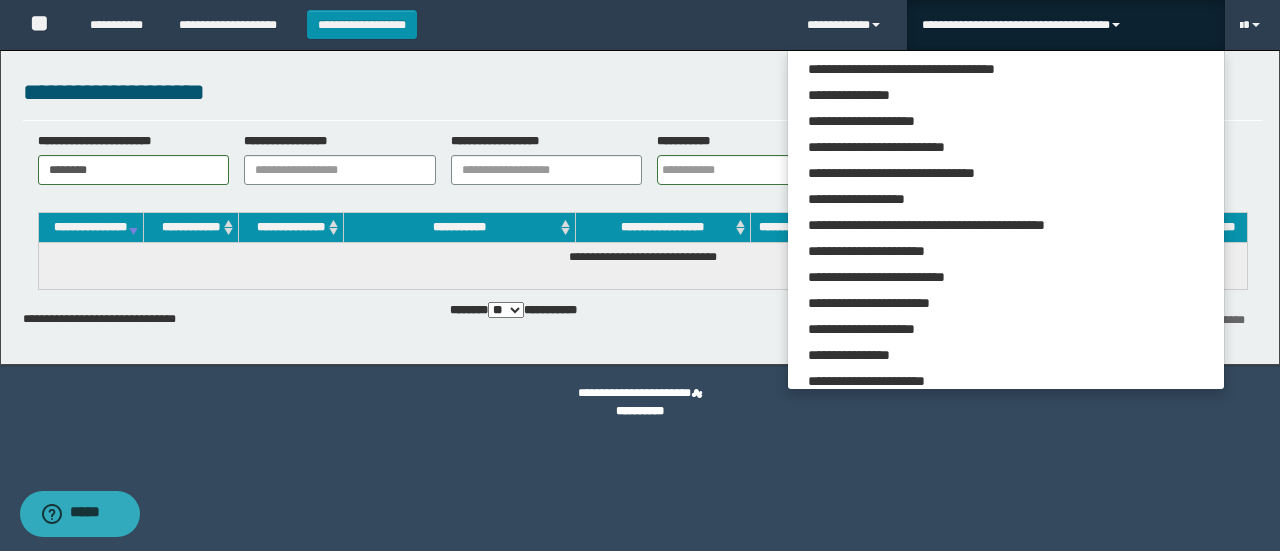 scroll, scrollTop: 113, scrollLeft: 0, axis: vertical 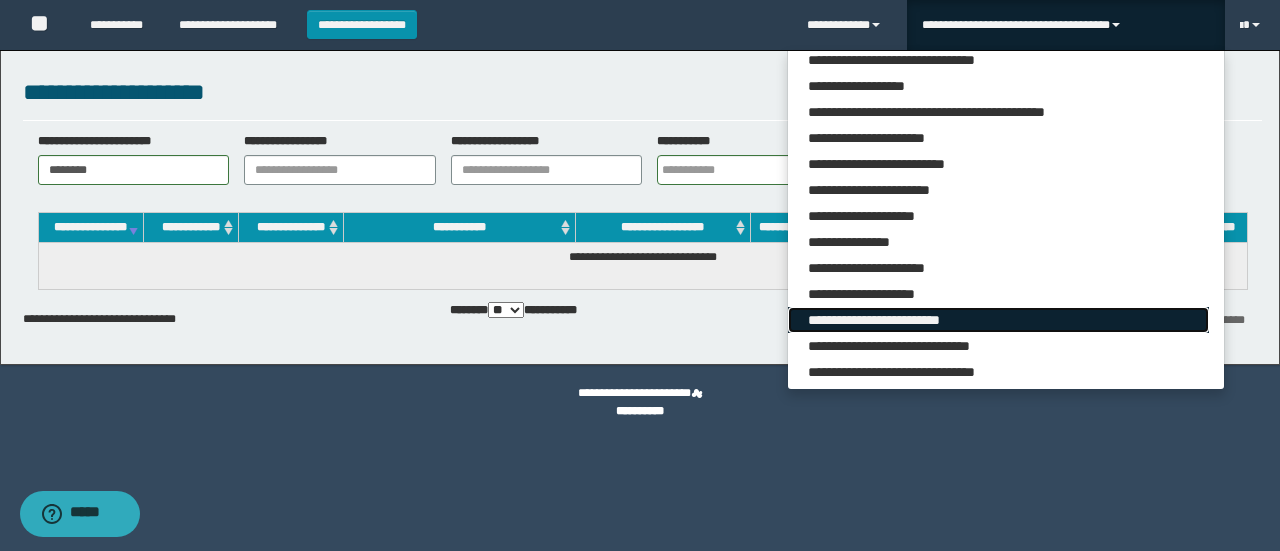 click on "**********" at bounding box center [998, 320] 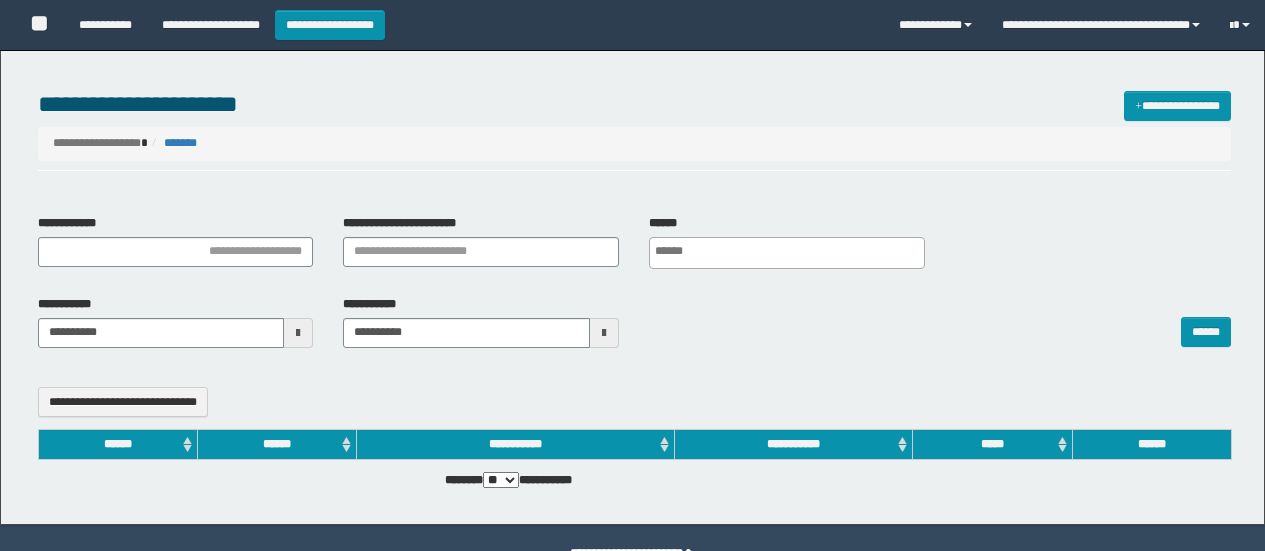 select 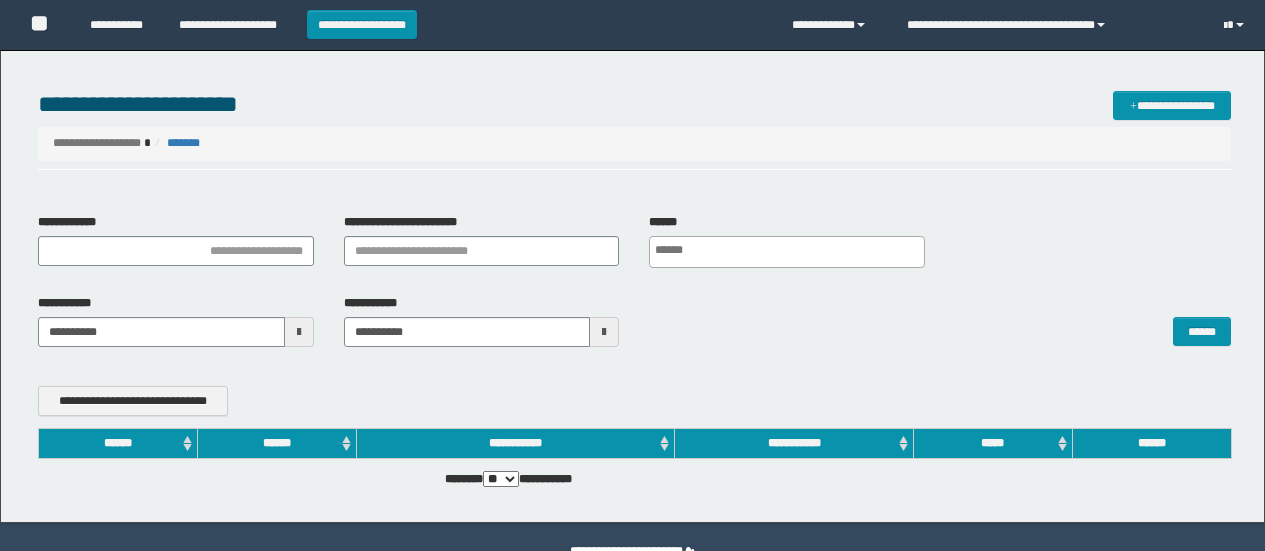 scroll, scrollTop: 0, scrollLeft: 0, axis: both 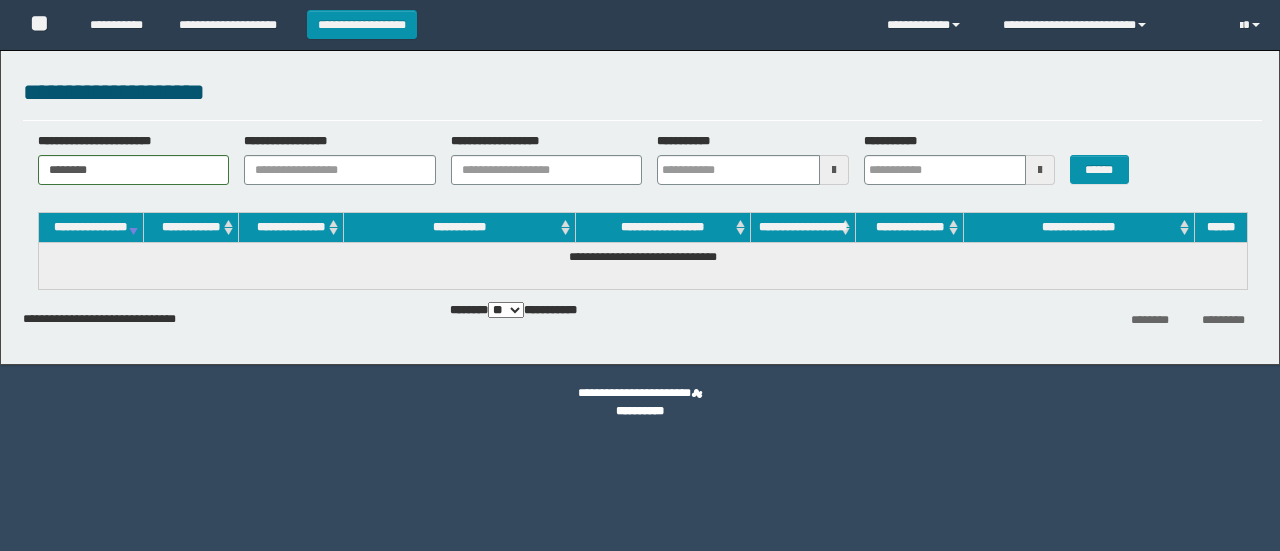 click on "********" at bounding box center (134, 170) 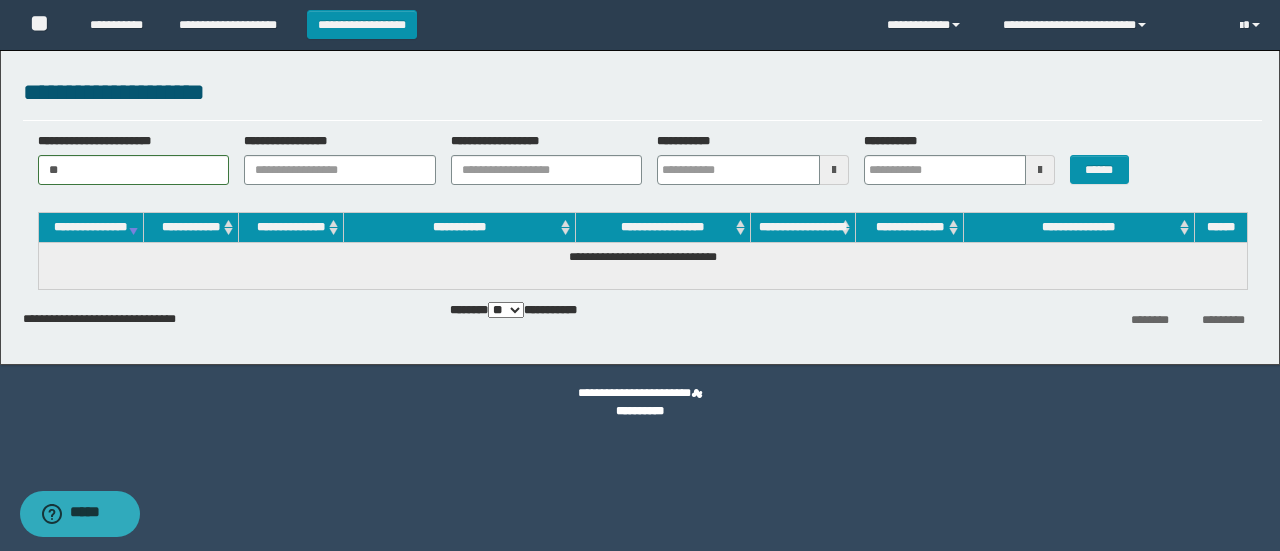 type on "*" 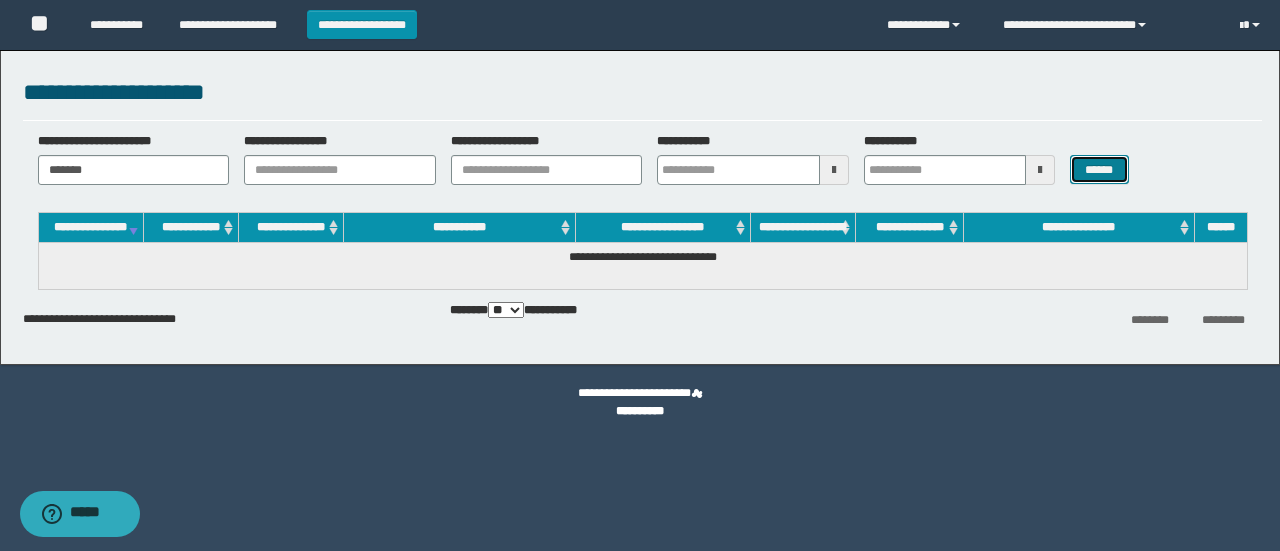 click on "******" at bounding box center [1099, 169] 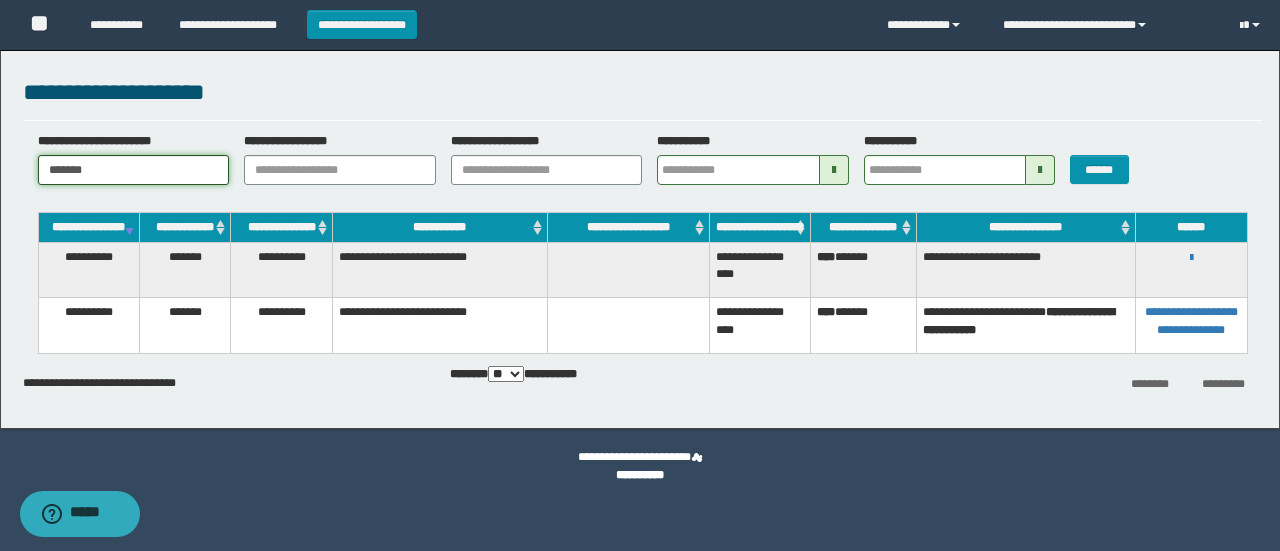 click on "*******" at bounding box center (134, 170) 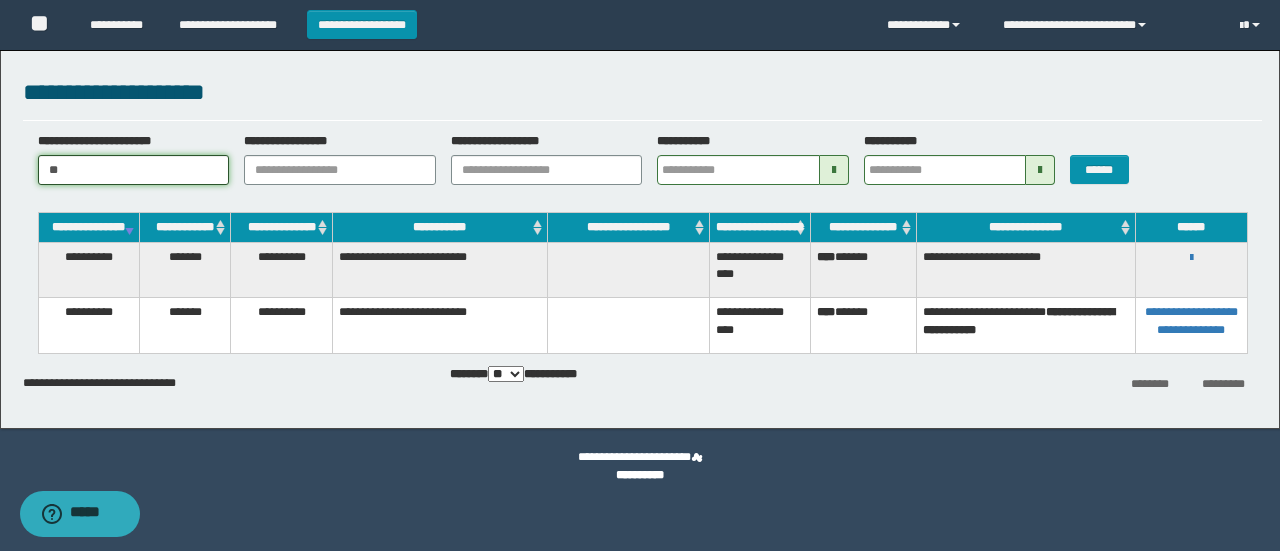 type on "*" 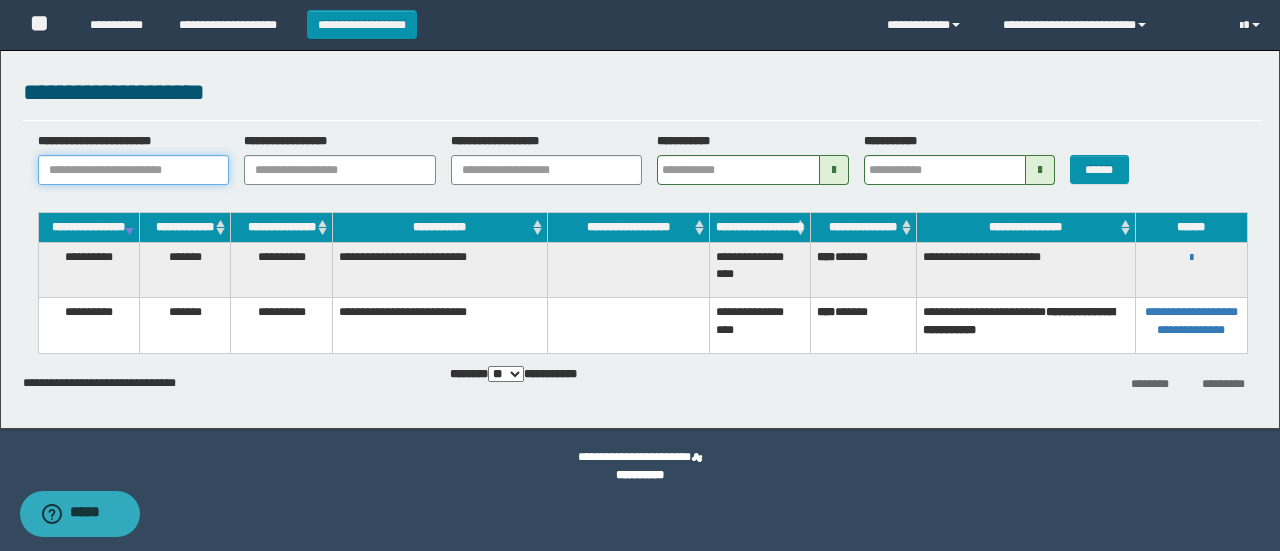 paste on "**********" 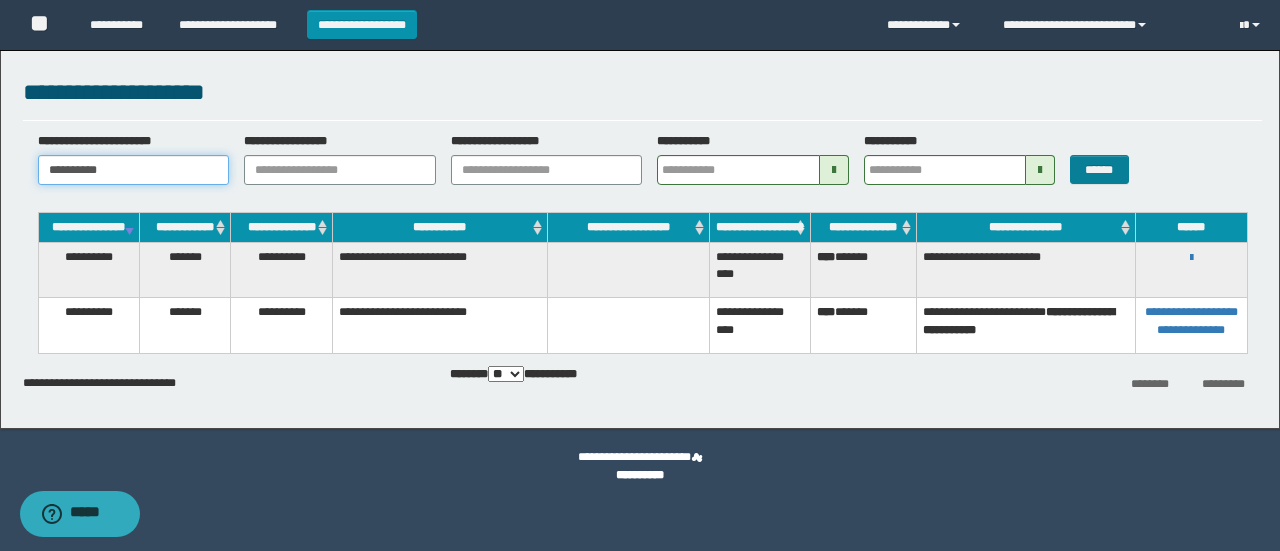 type on "**********" 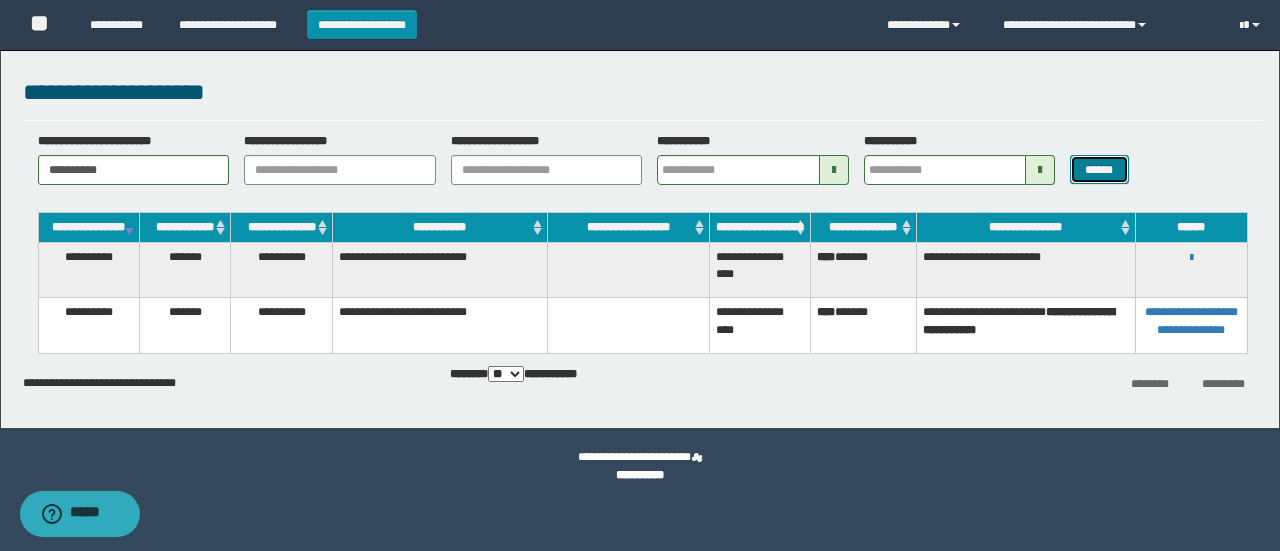 click on "******" at bounding box center [1099, 169] 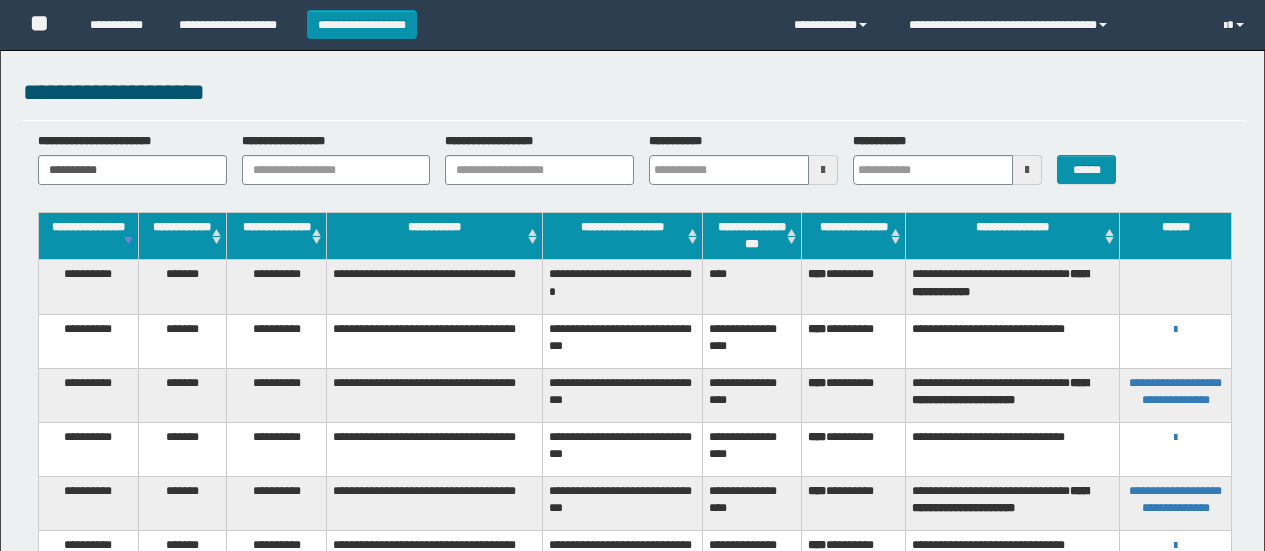 scroll, scrollTop: 0, scrollLeft: 0, axis: both 